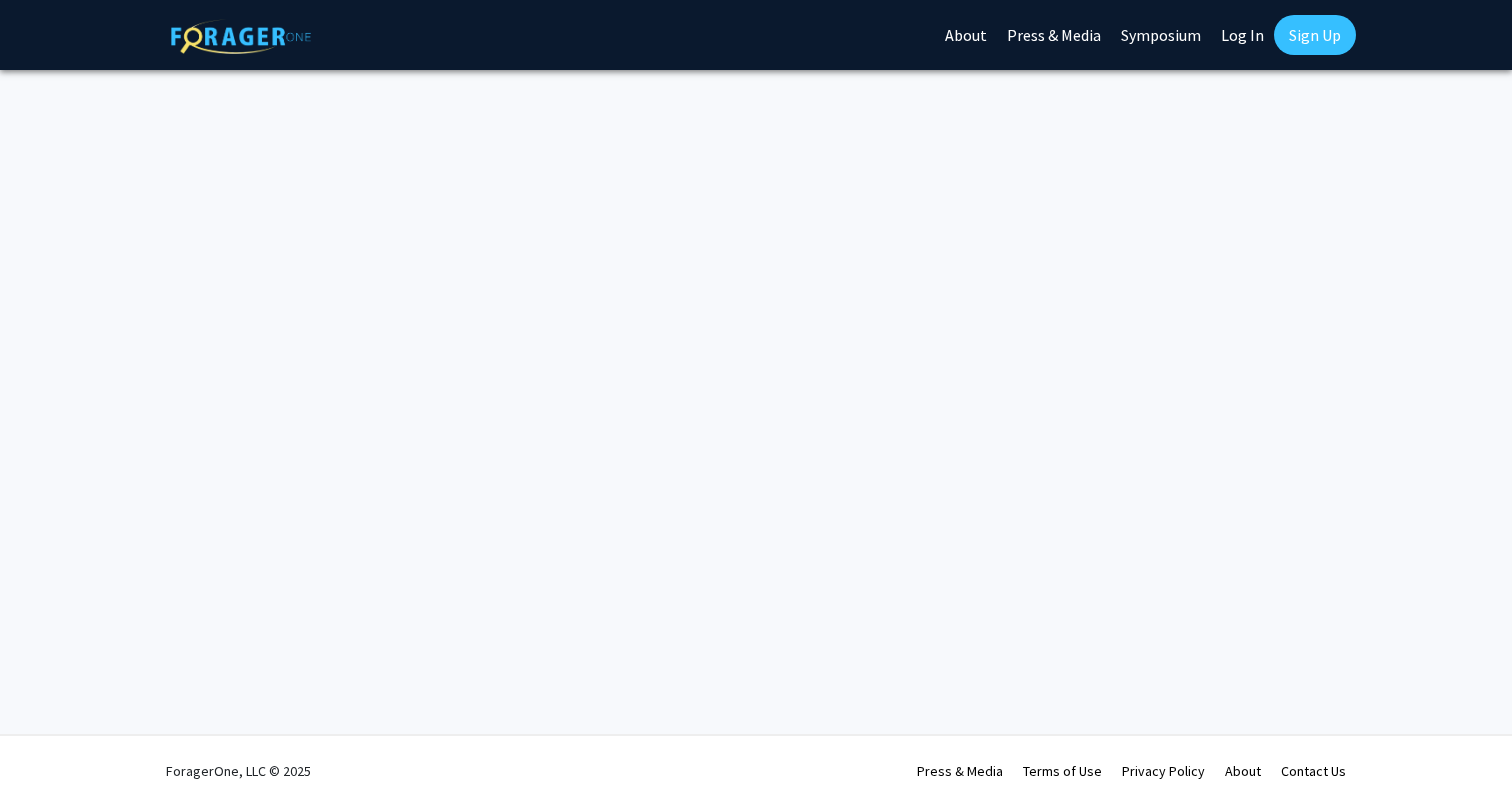 scroll, scrollTop: 0, scrollLeft: 0, axis: both 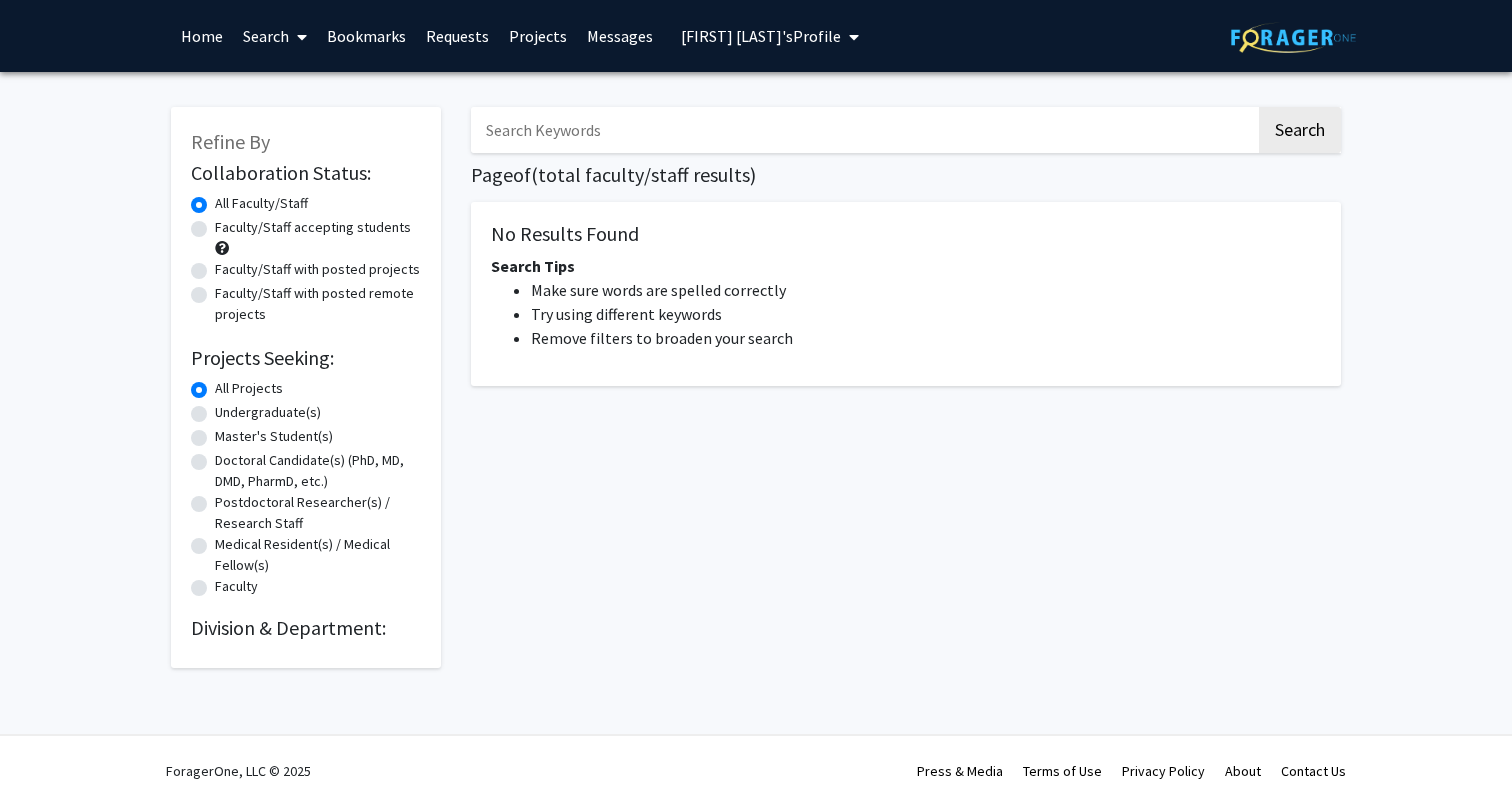 radio on "false" 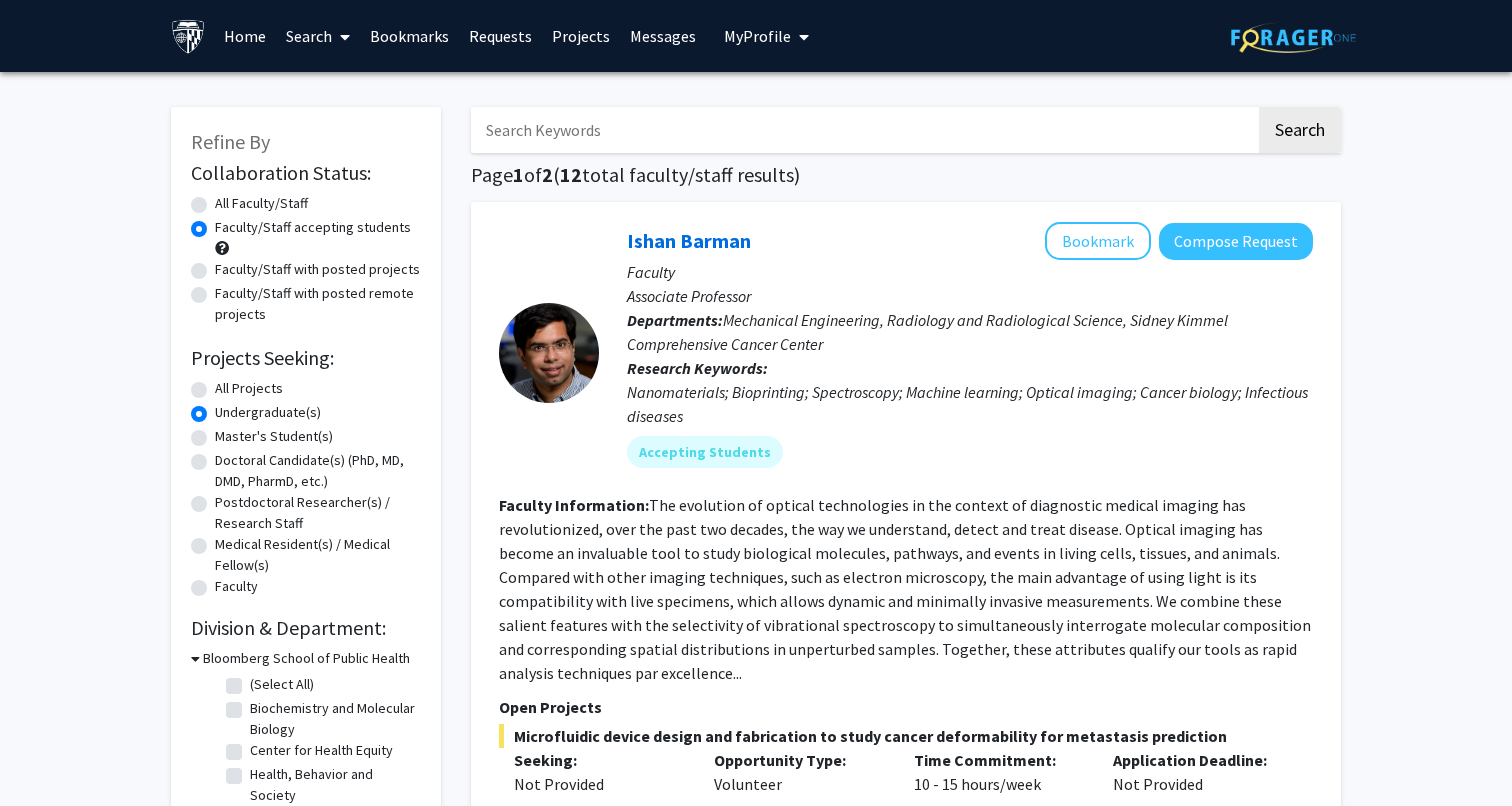 click on "Bookmarks" at bounding box center (409, 36) 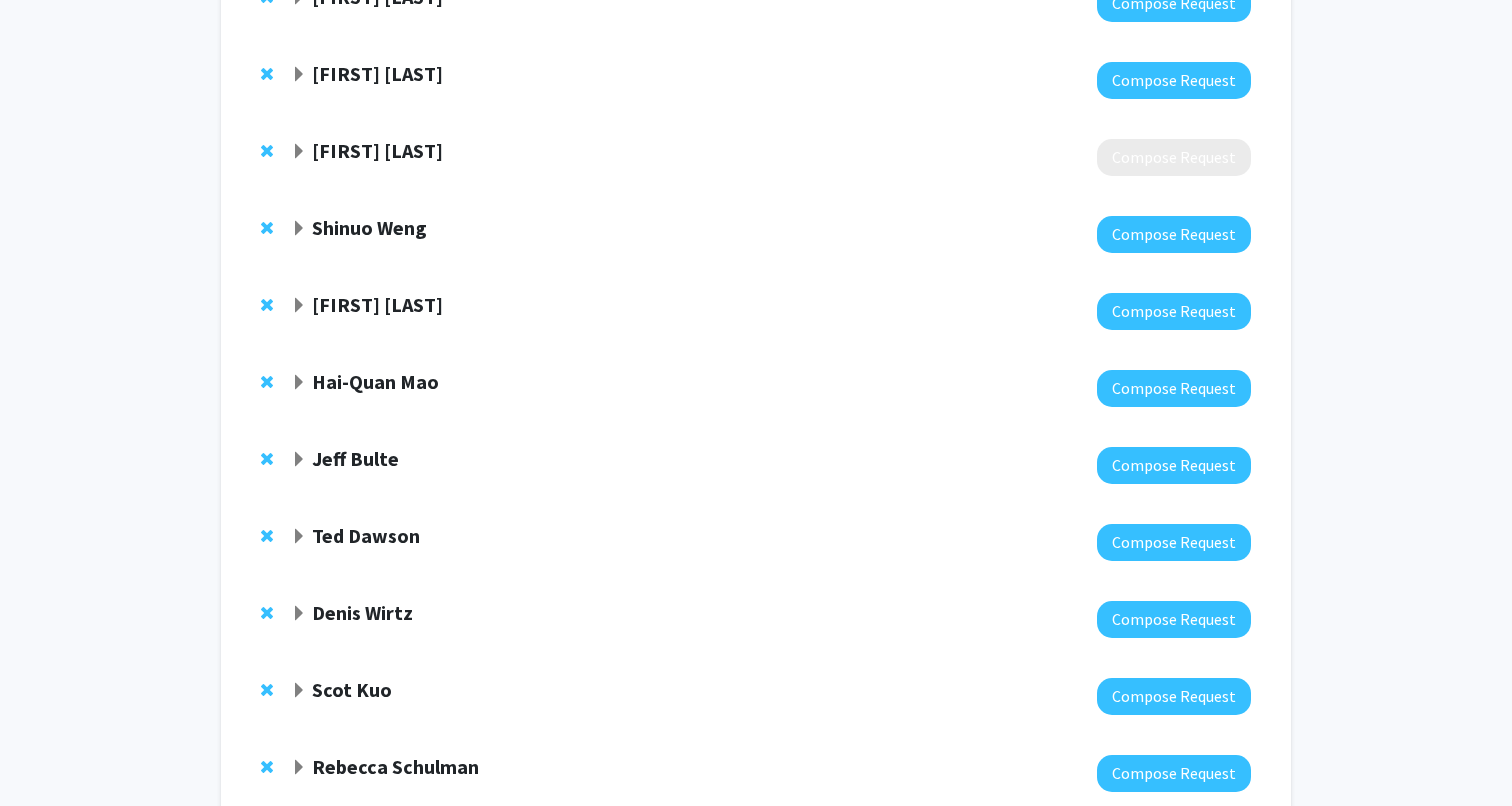 scroll, scrollTop: 780, scrollLeft: 0, axis: vertical 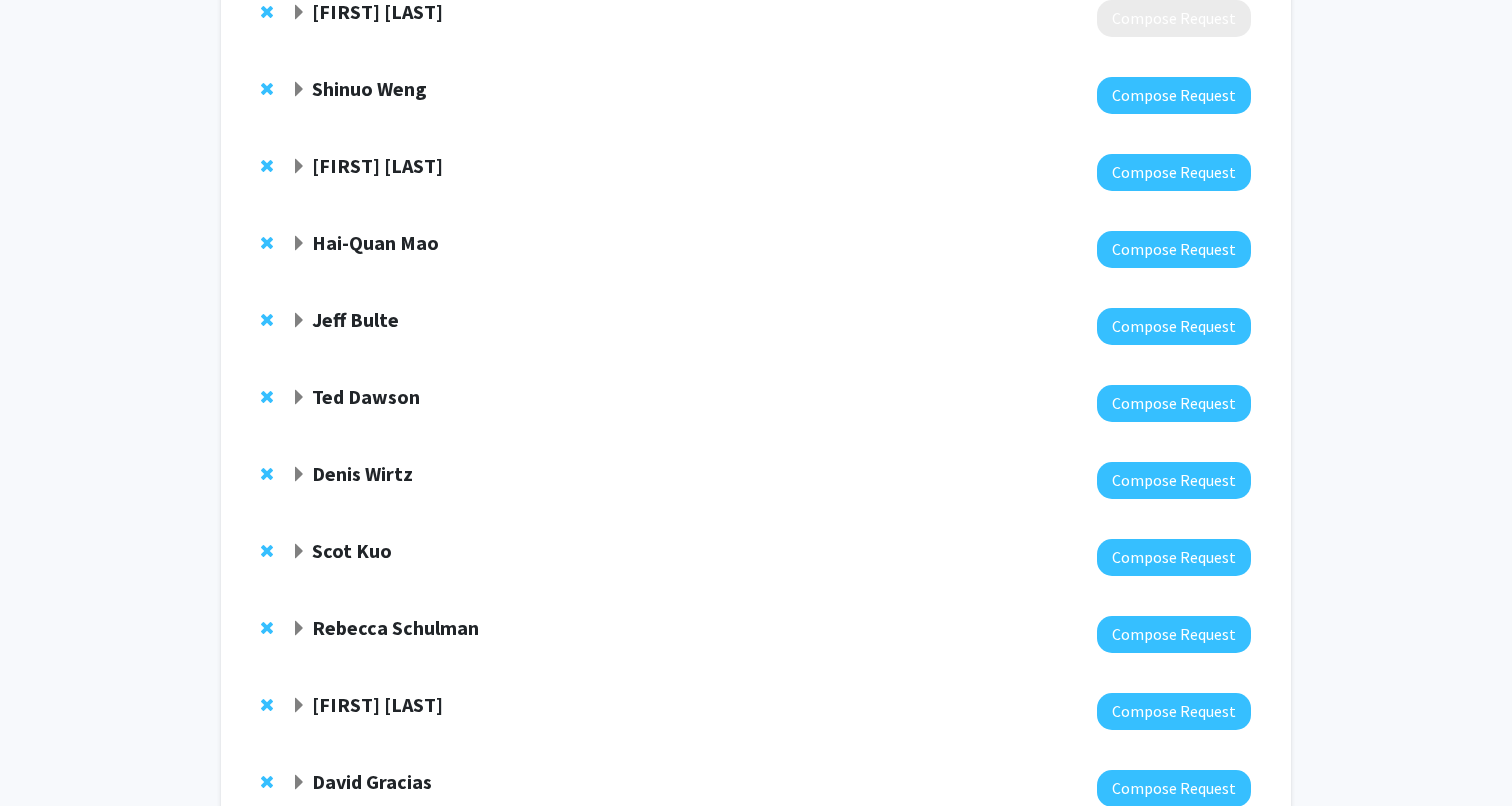 click on "Denis Wirtz" 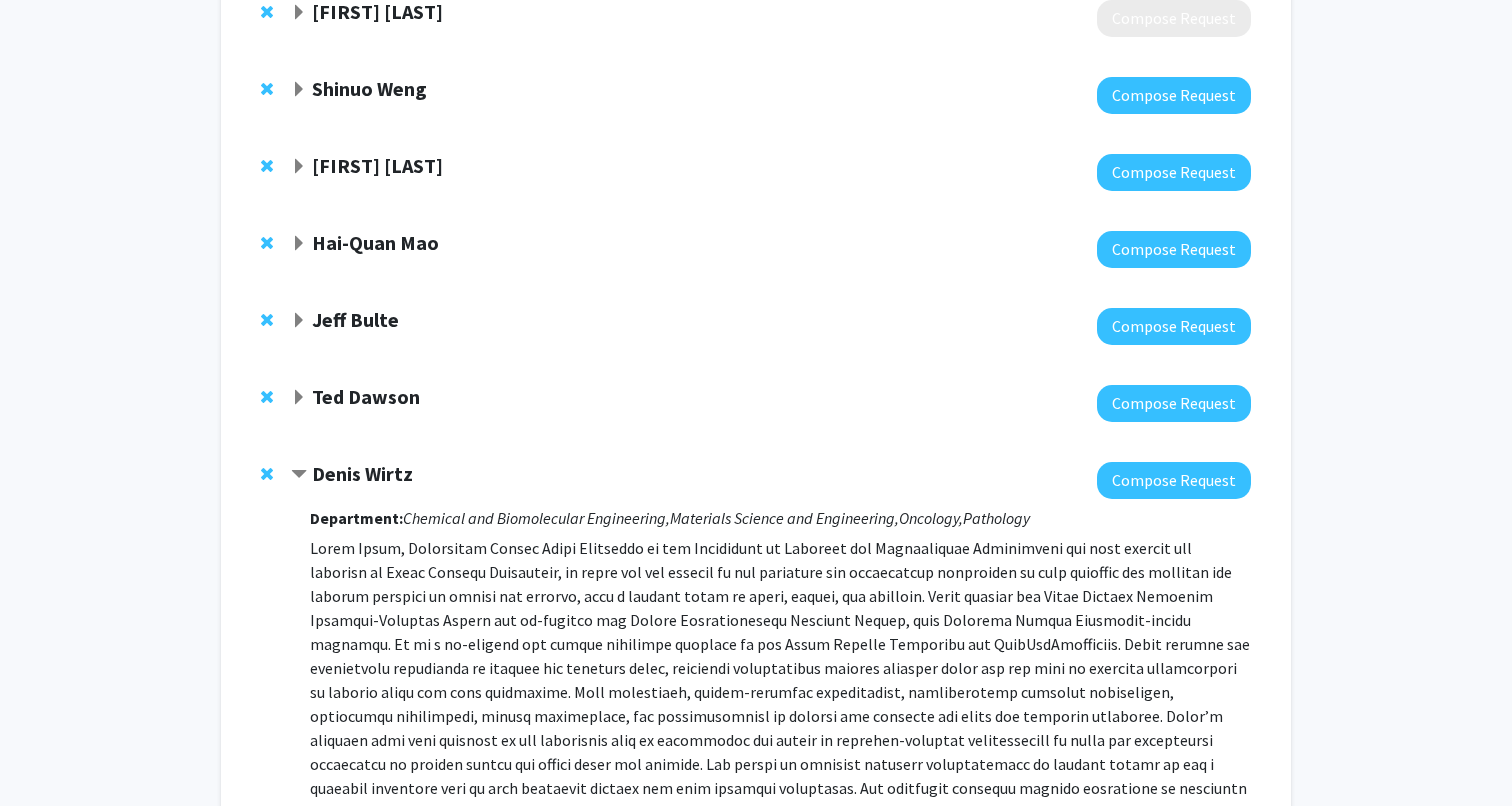 click on "Denis Wirtz" 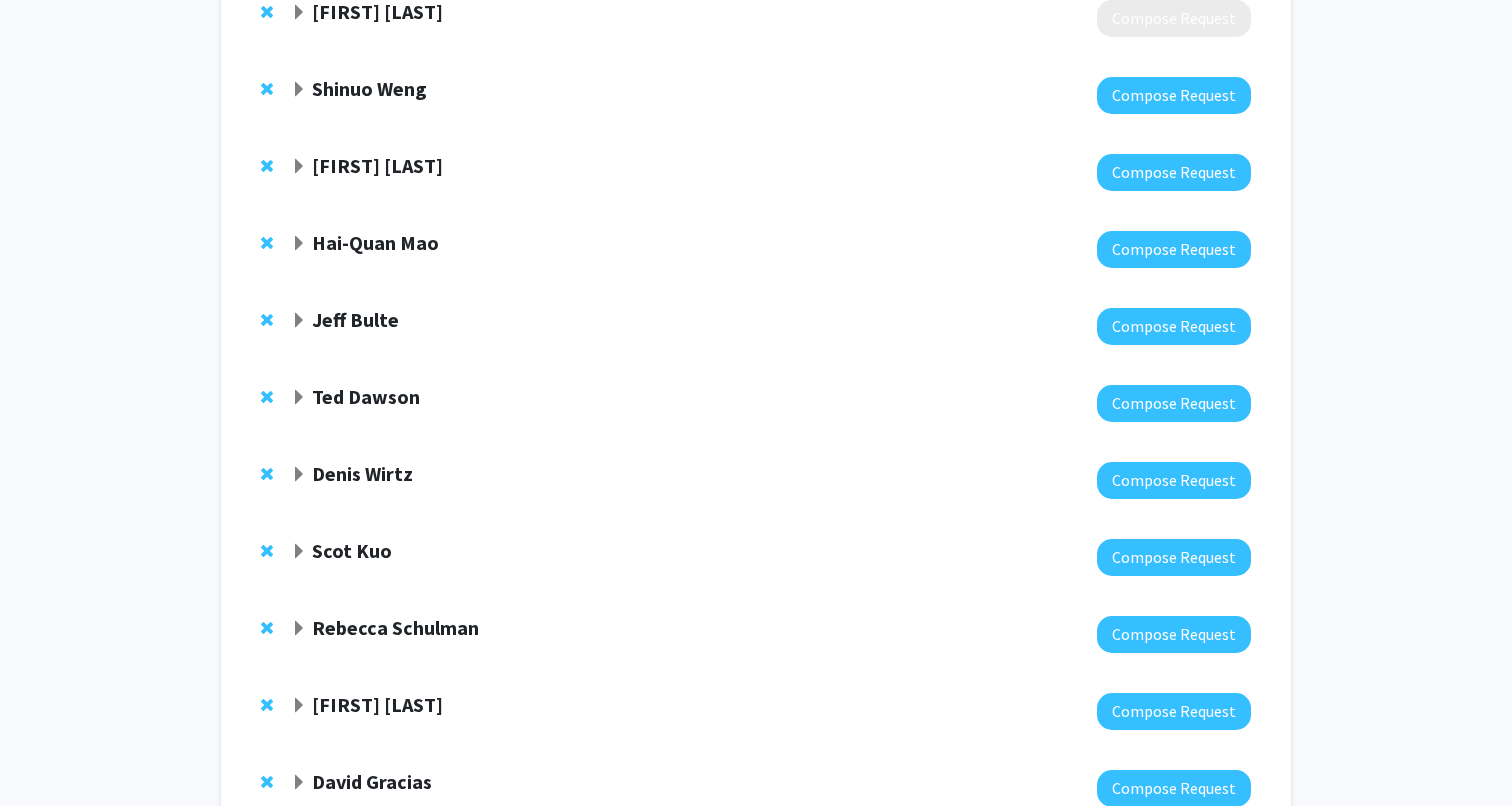 click on "Denis Wirtz" 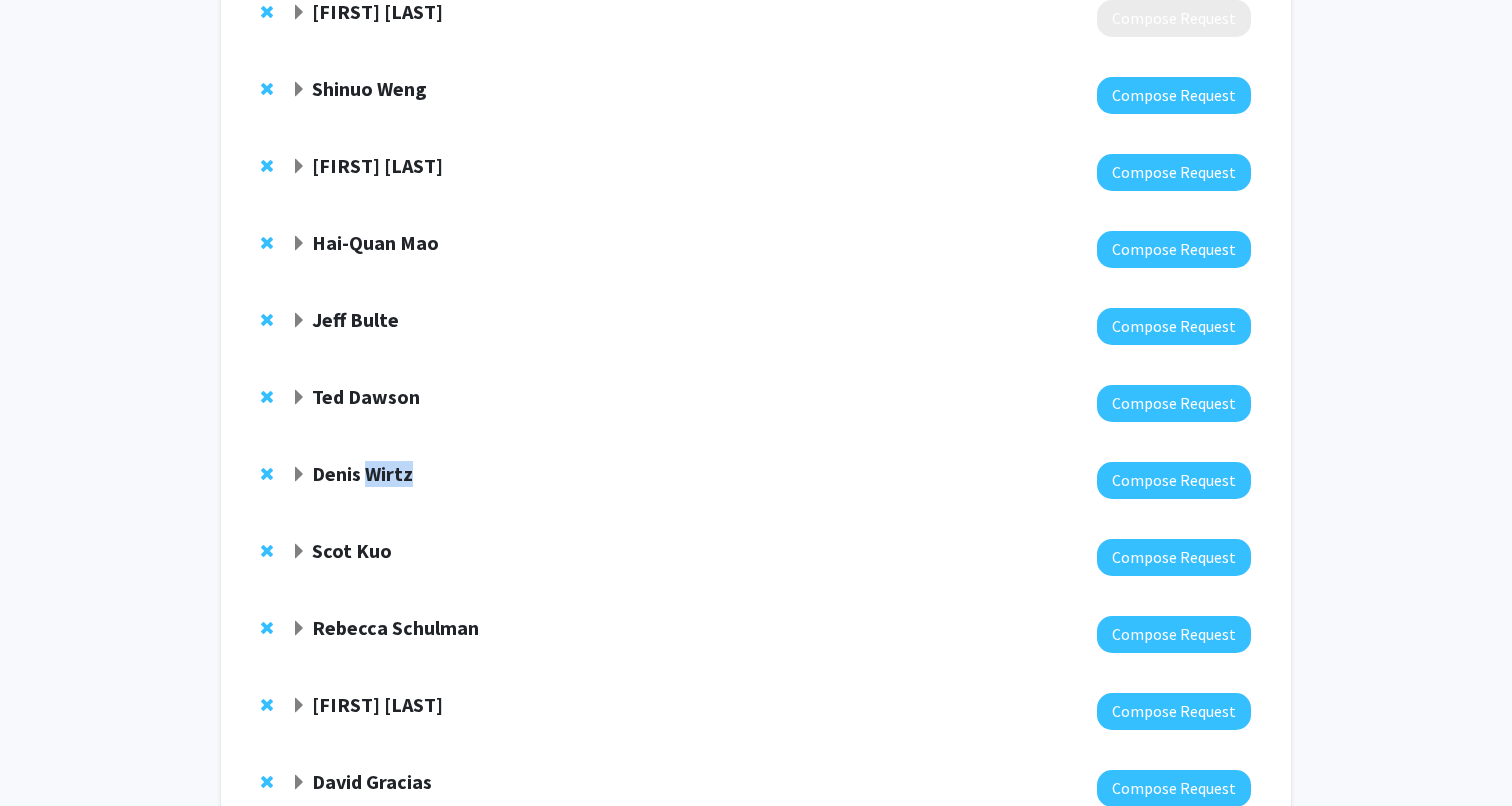 click on "Denis Wirtz" 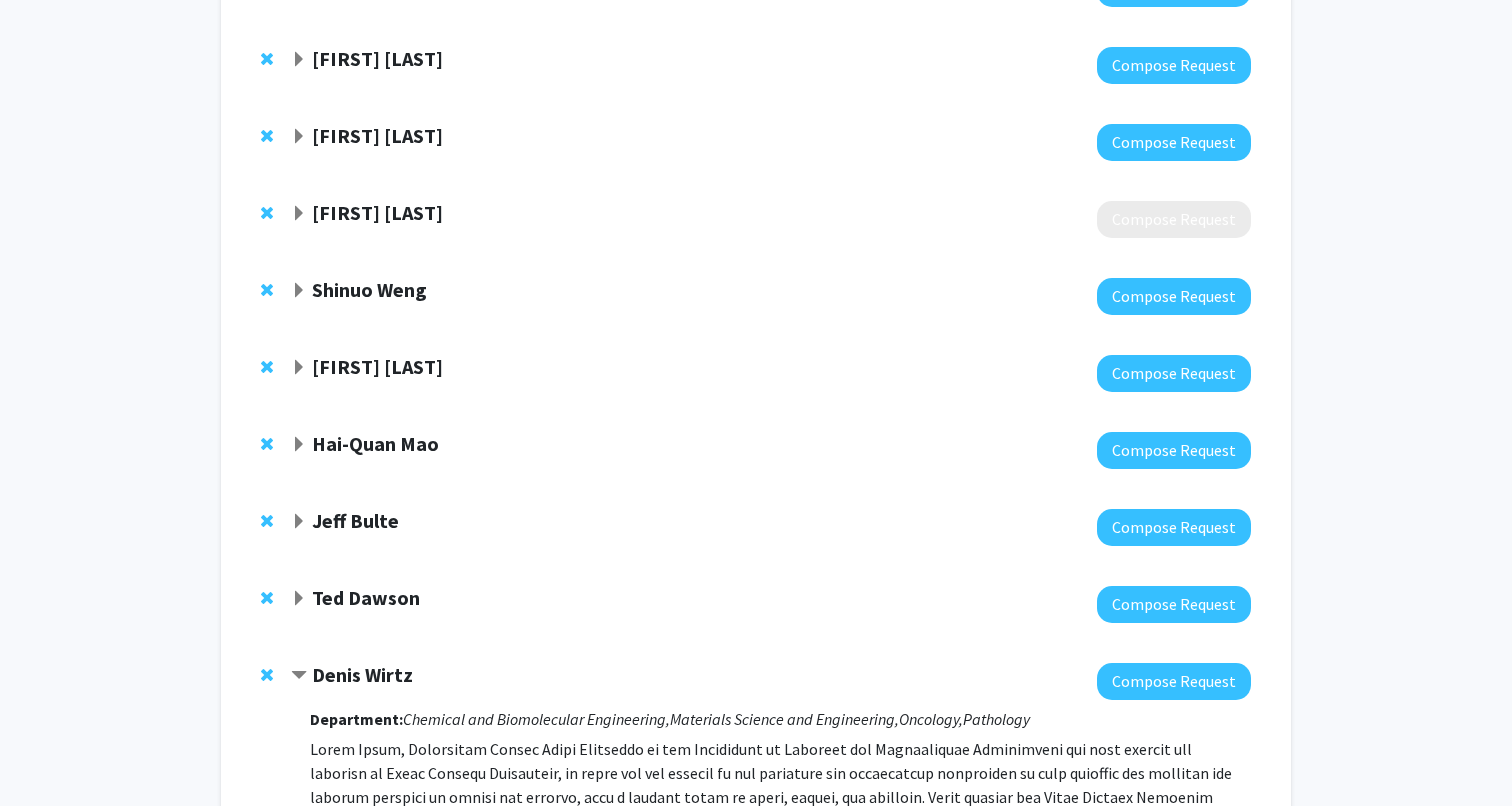 scroll, scrollTop: 0, scrollLeft: 0, axis: both 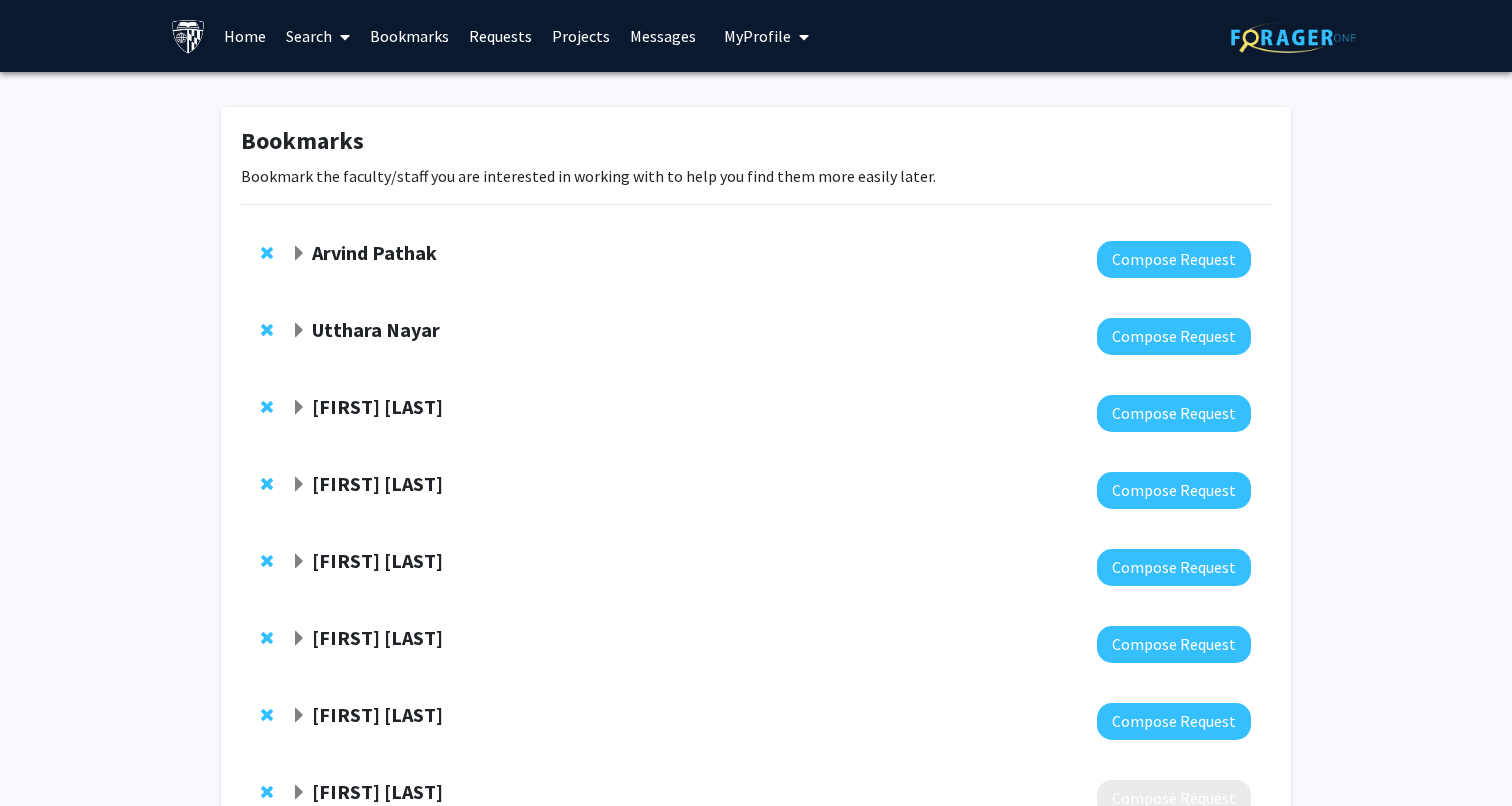 click on "Home" at bounding box center (245, 36) 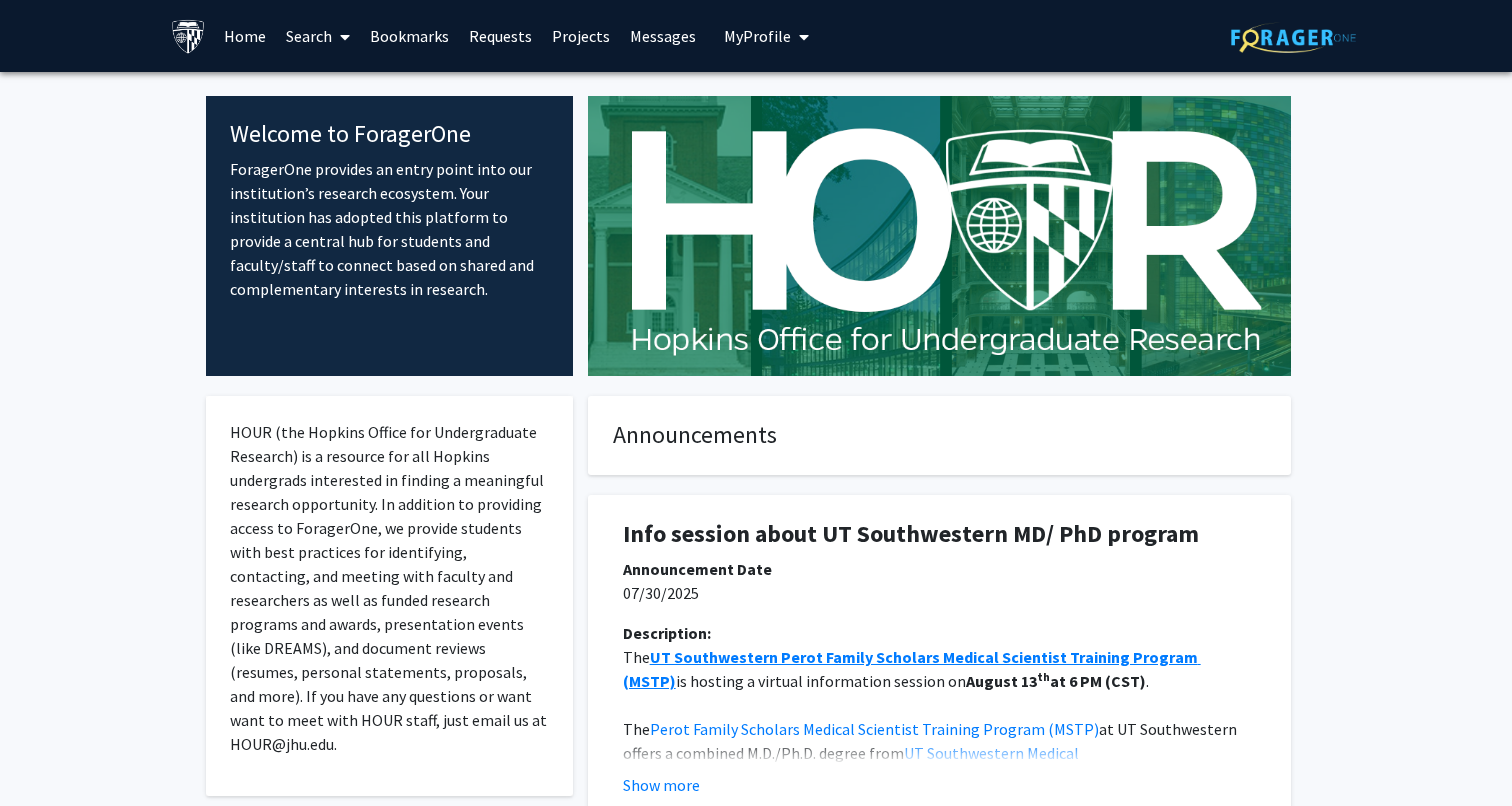 click on "Search" at bounding box center [318, 36] 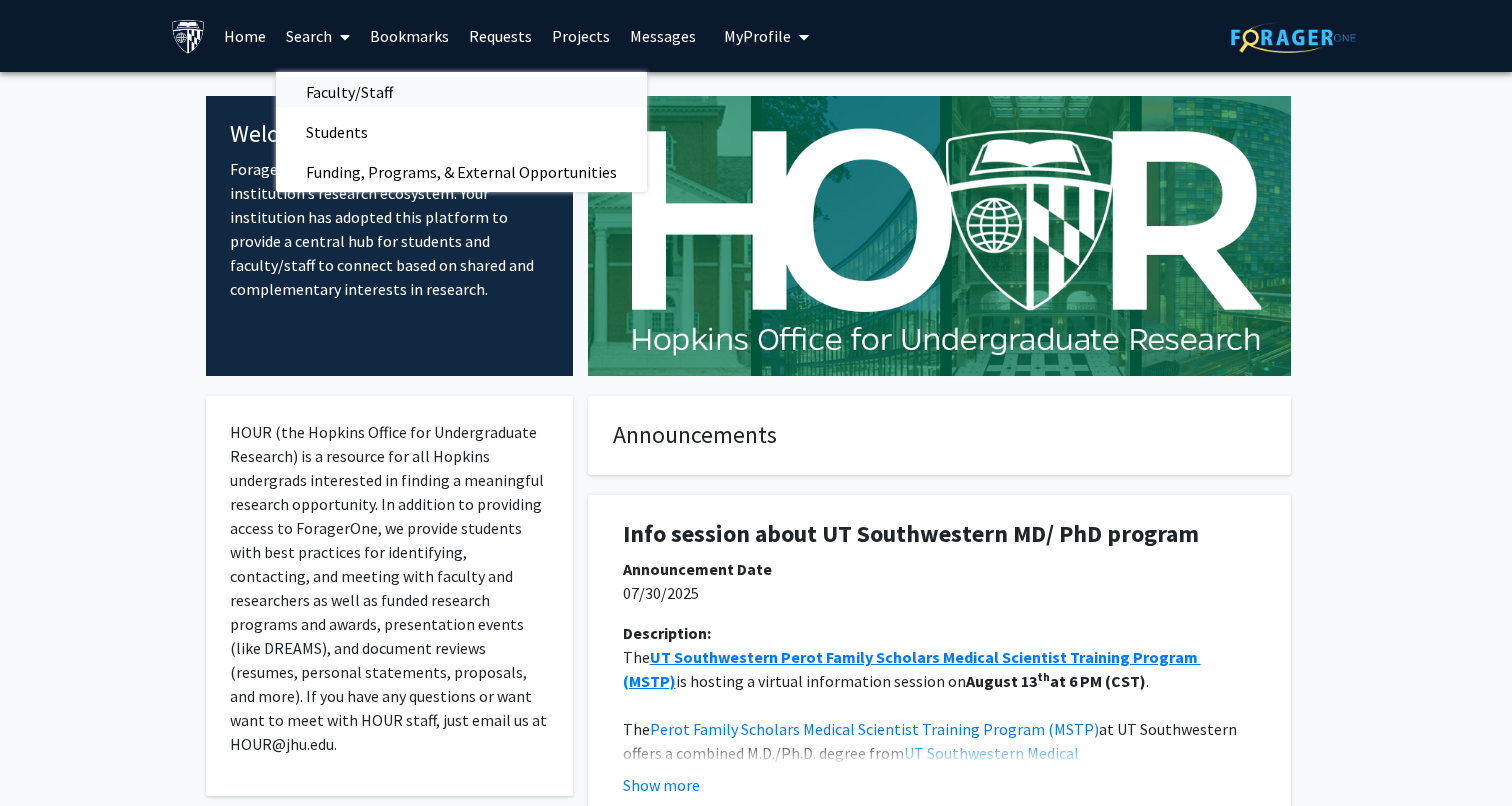 click on "Faculty/Staff" at bounding box center (349, 92) 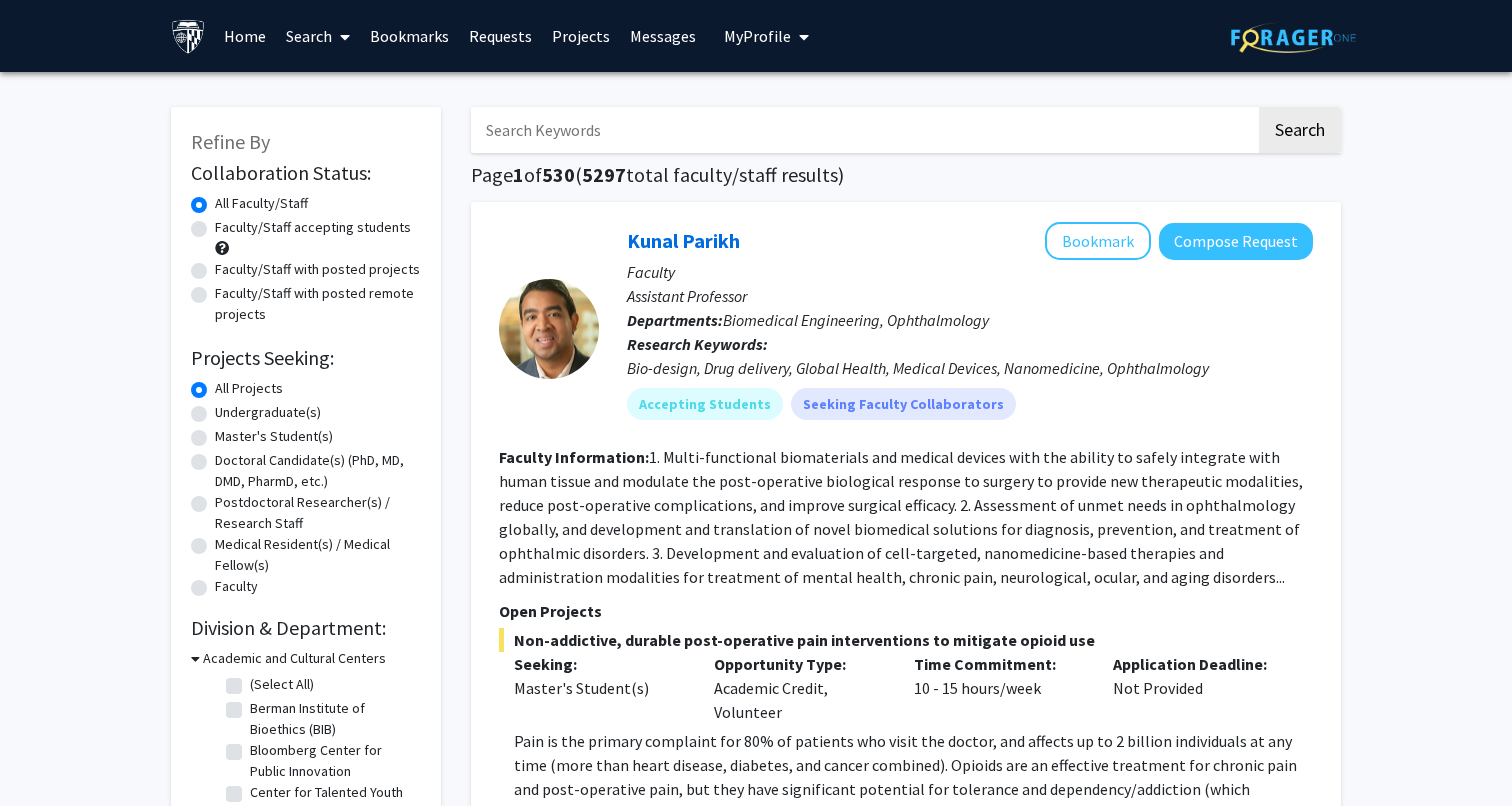 click at bounding box center [863, 130] 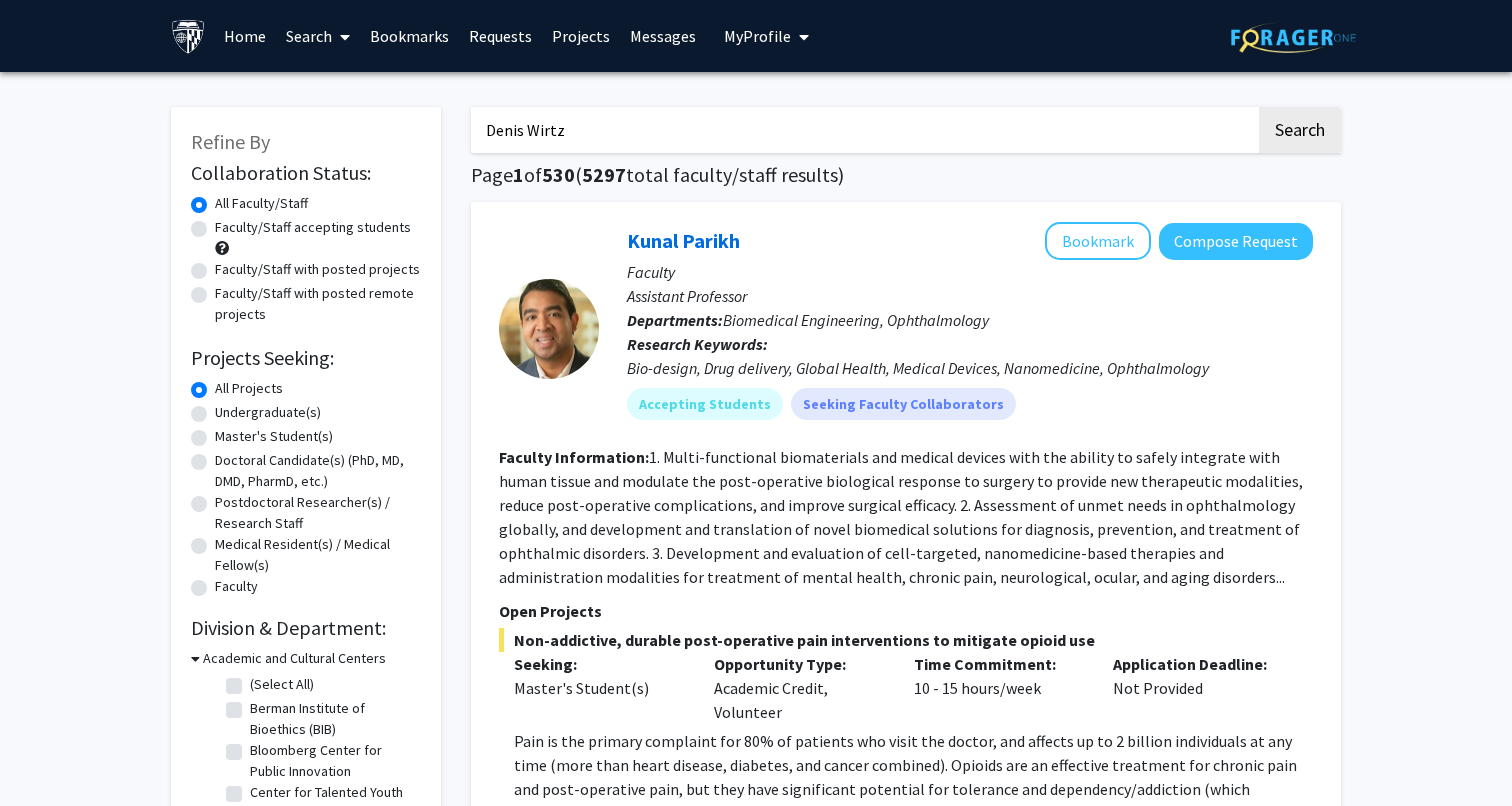 click on "Search" 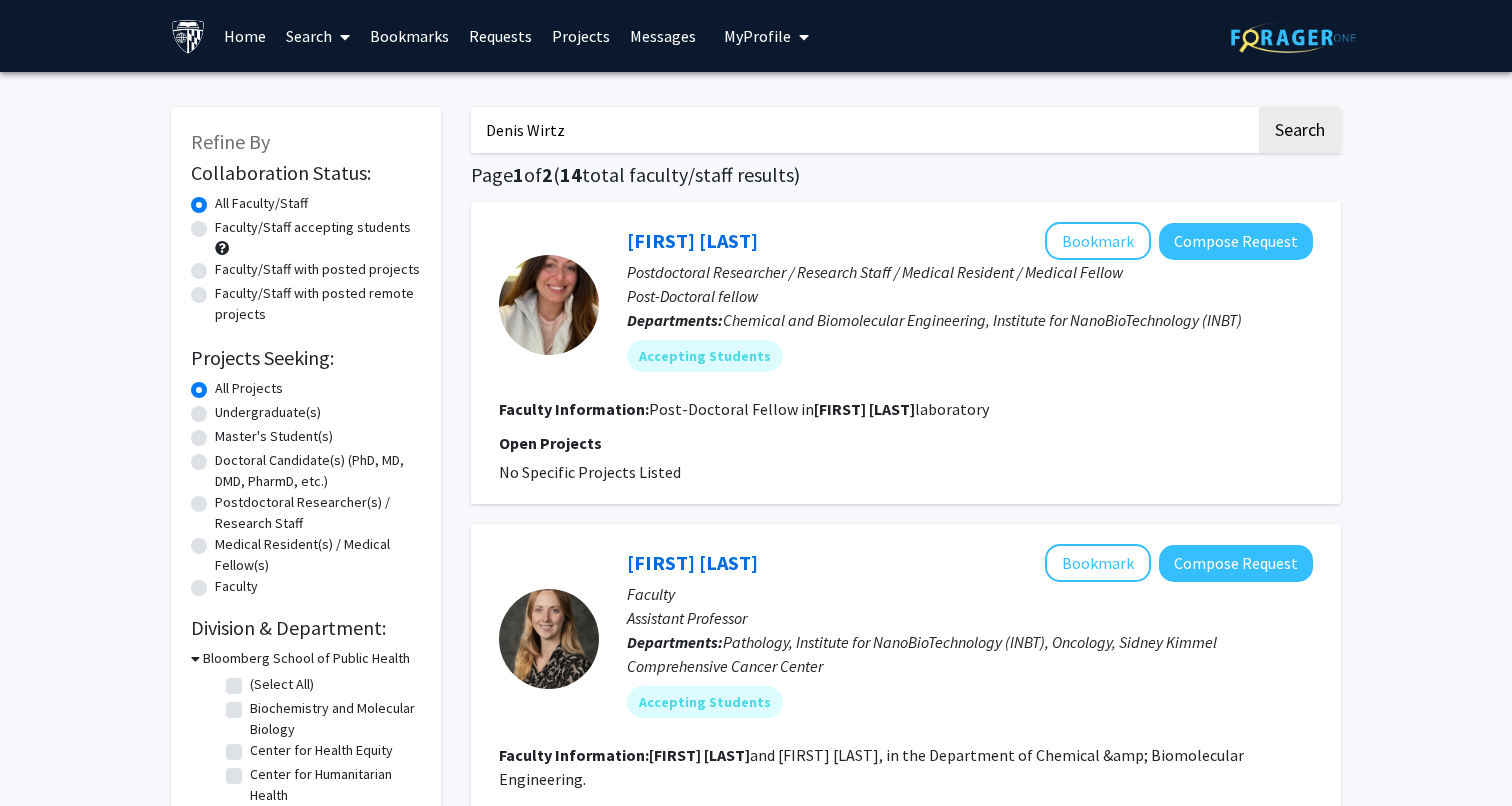 click on "Denis Wirtz" at bounding box center [863, 130] 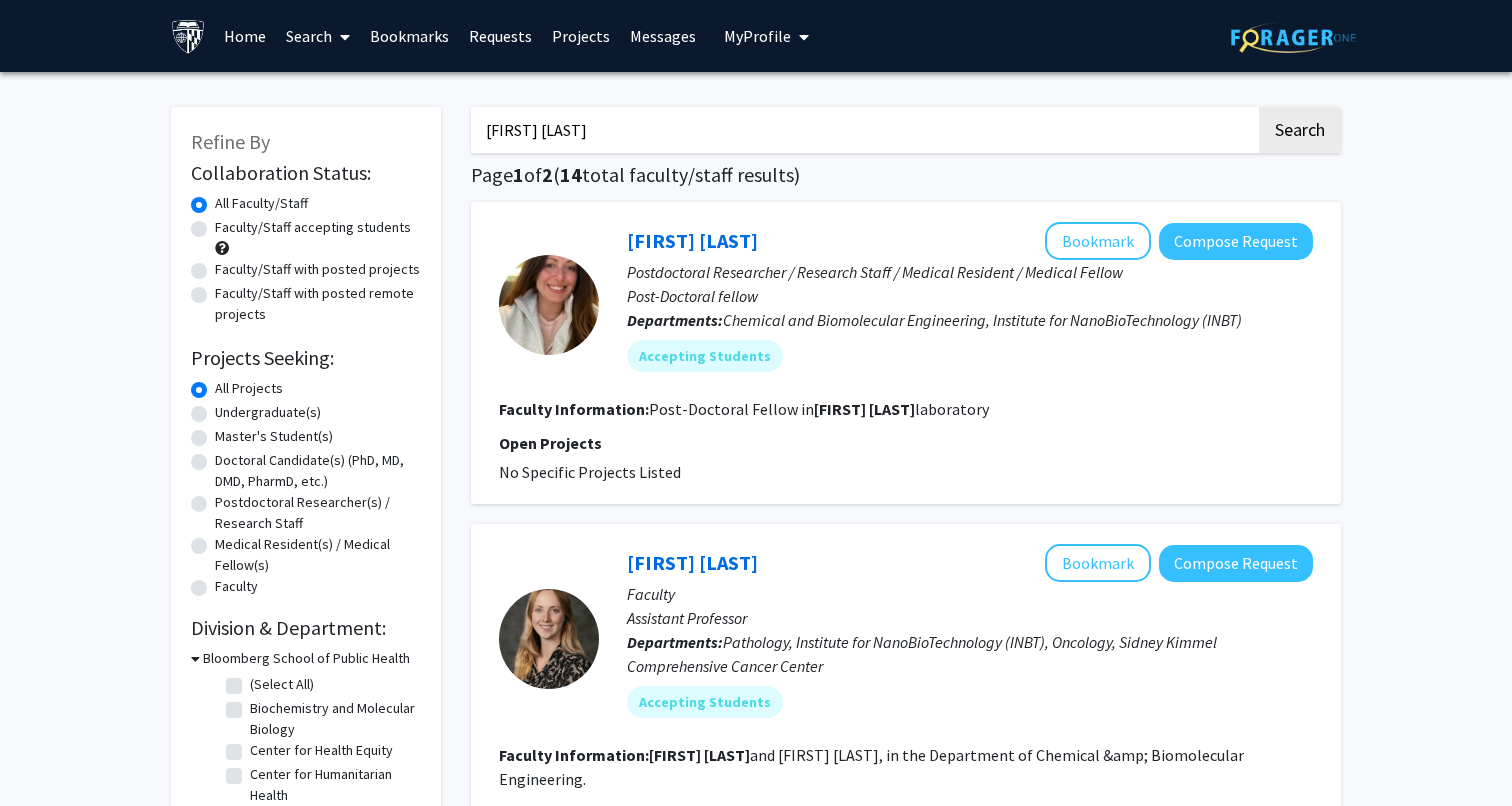 type on "[FIRST] [LAST]" 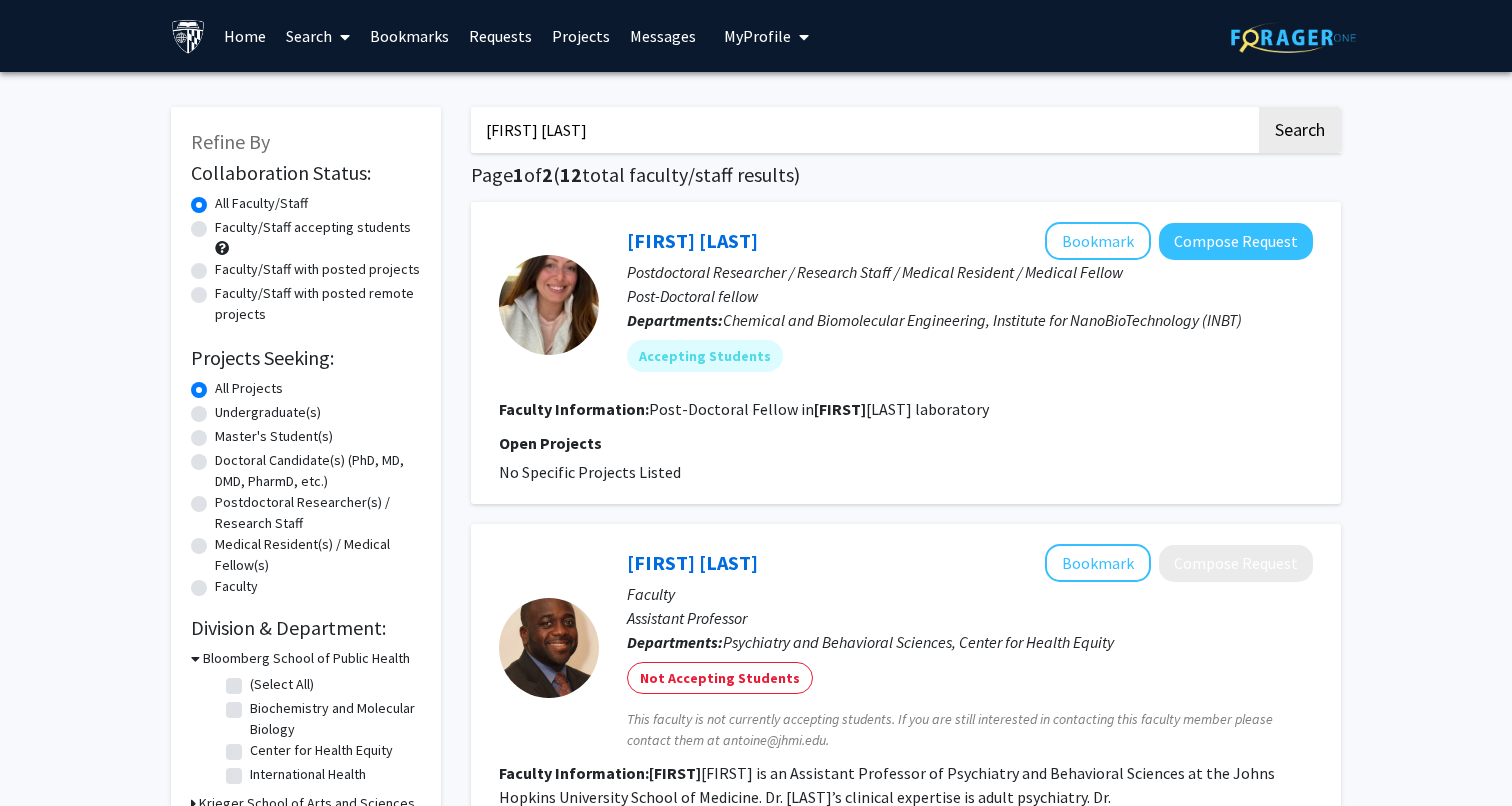 click on "Requests" at bounding box center [500, 36] 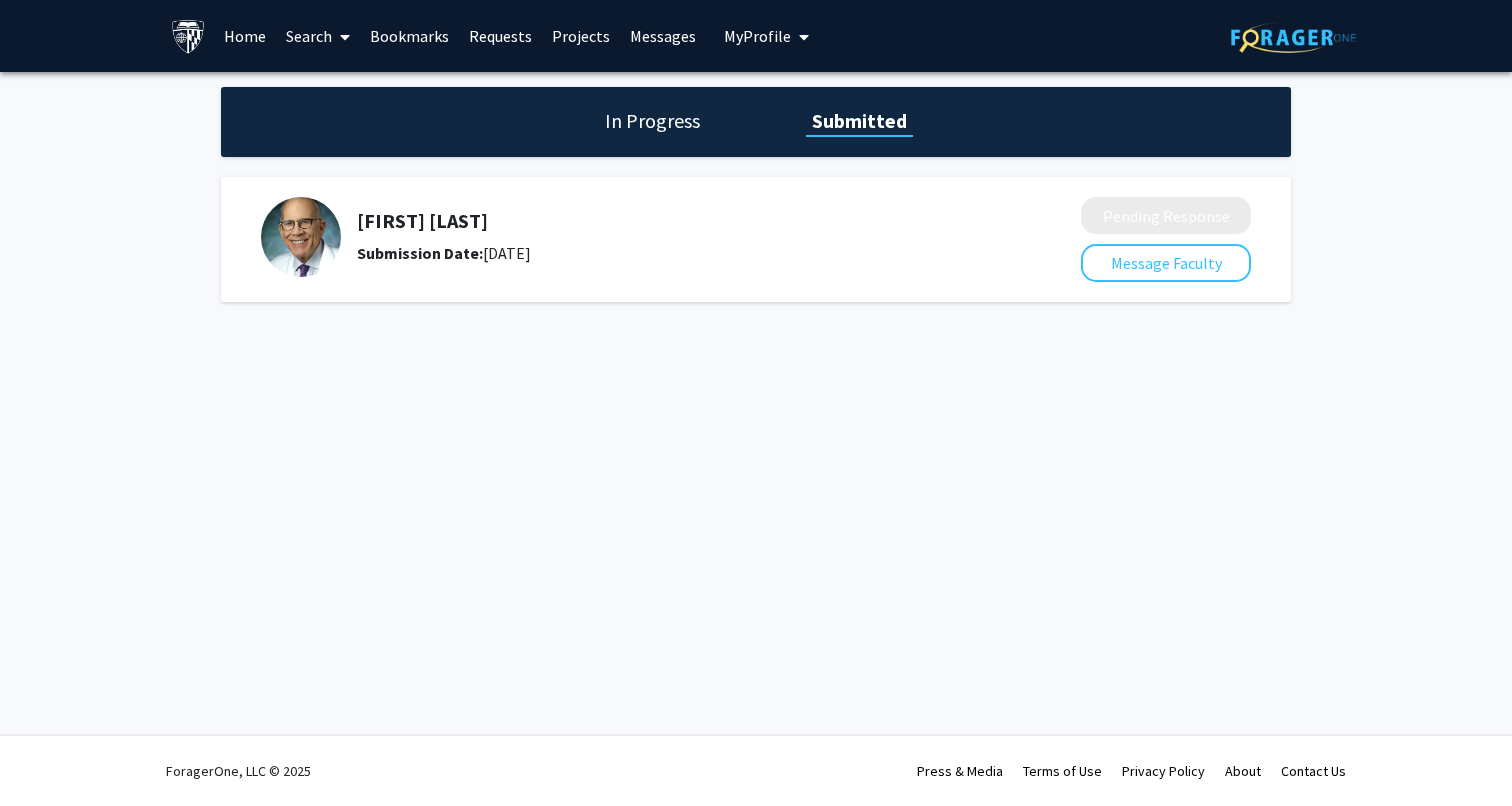 click on "In Progress Submitted" 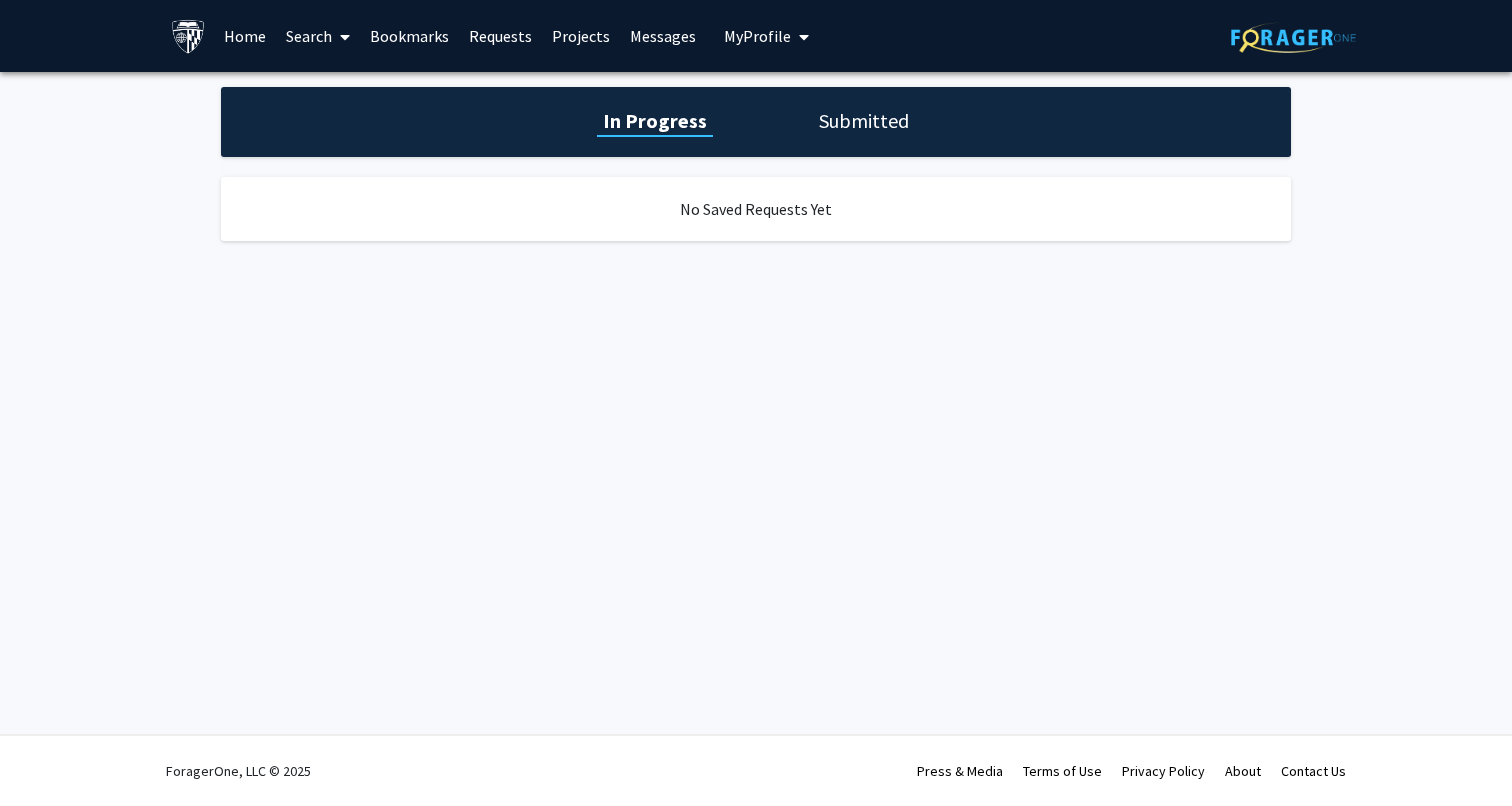 click on "In Progress Submitted" 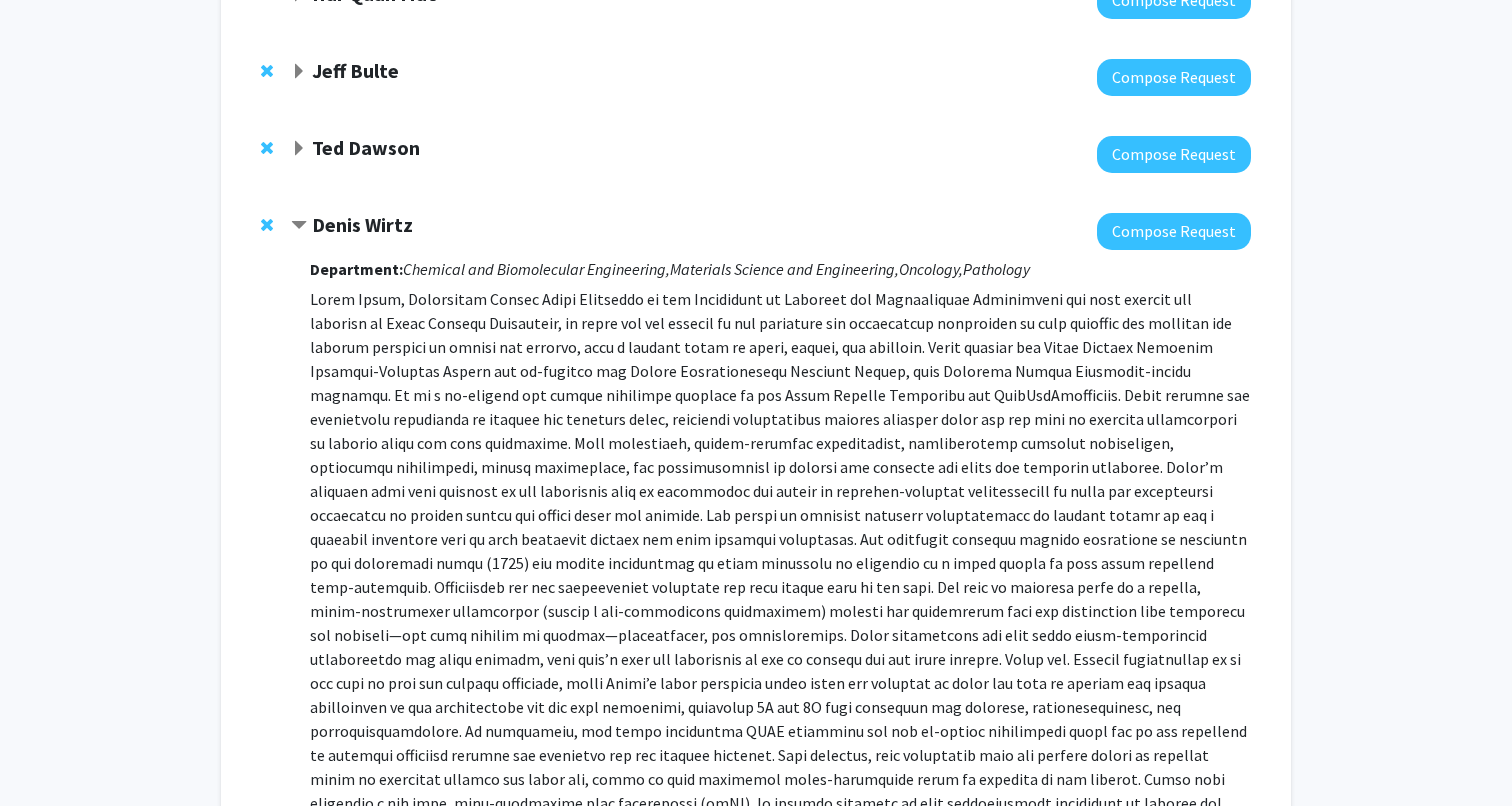 scroll, scrollTop: 1006, scrollLeft: 0, axis: vertical 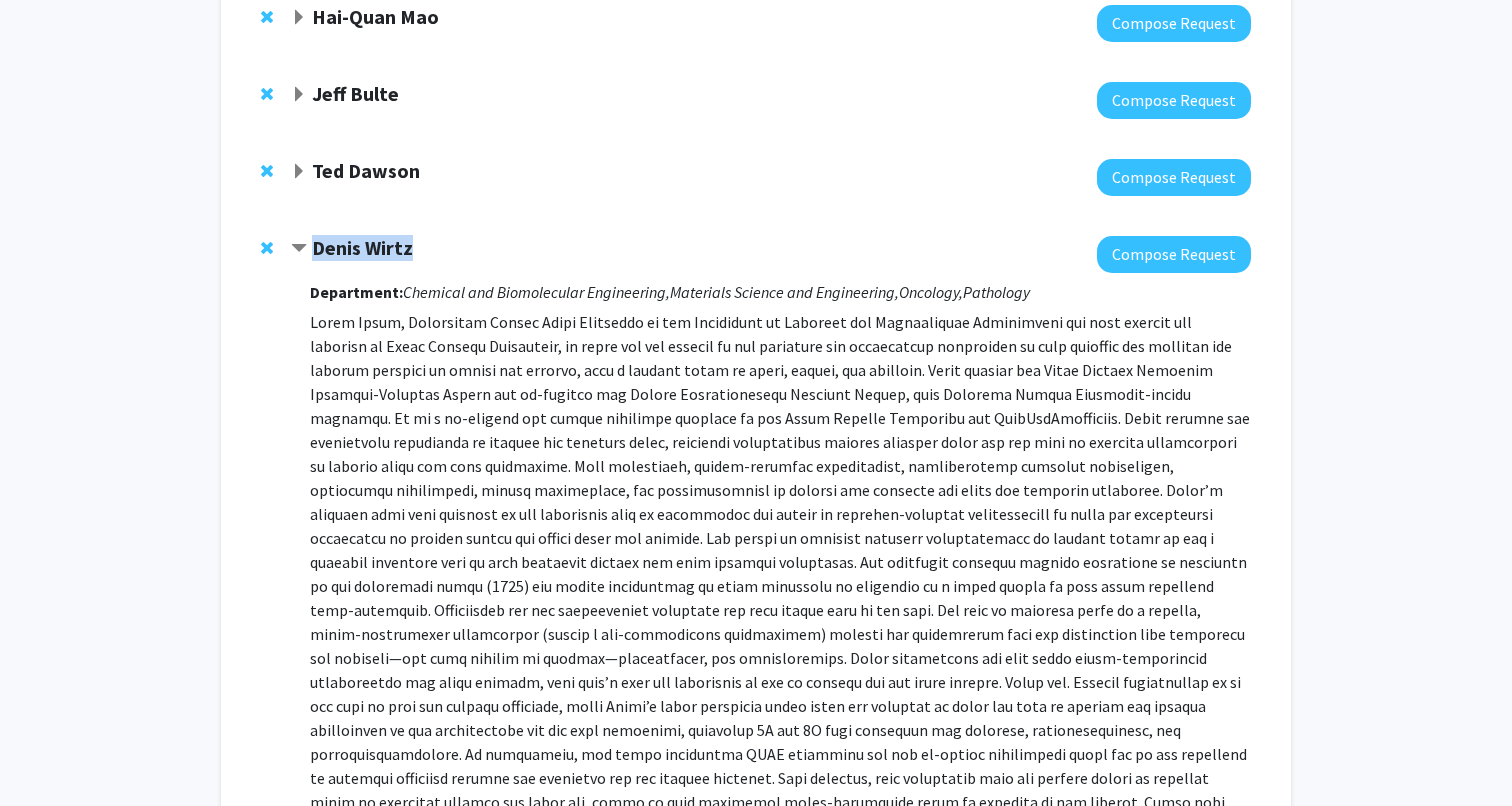 drag, startPoint x: 414, startPoint y: 244, endPoint x: 311, endPoint y: 247, distance: 103.04368 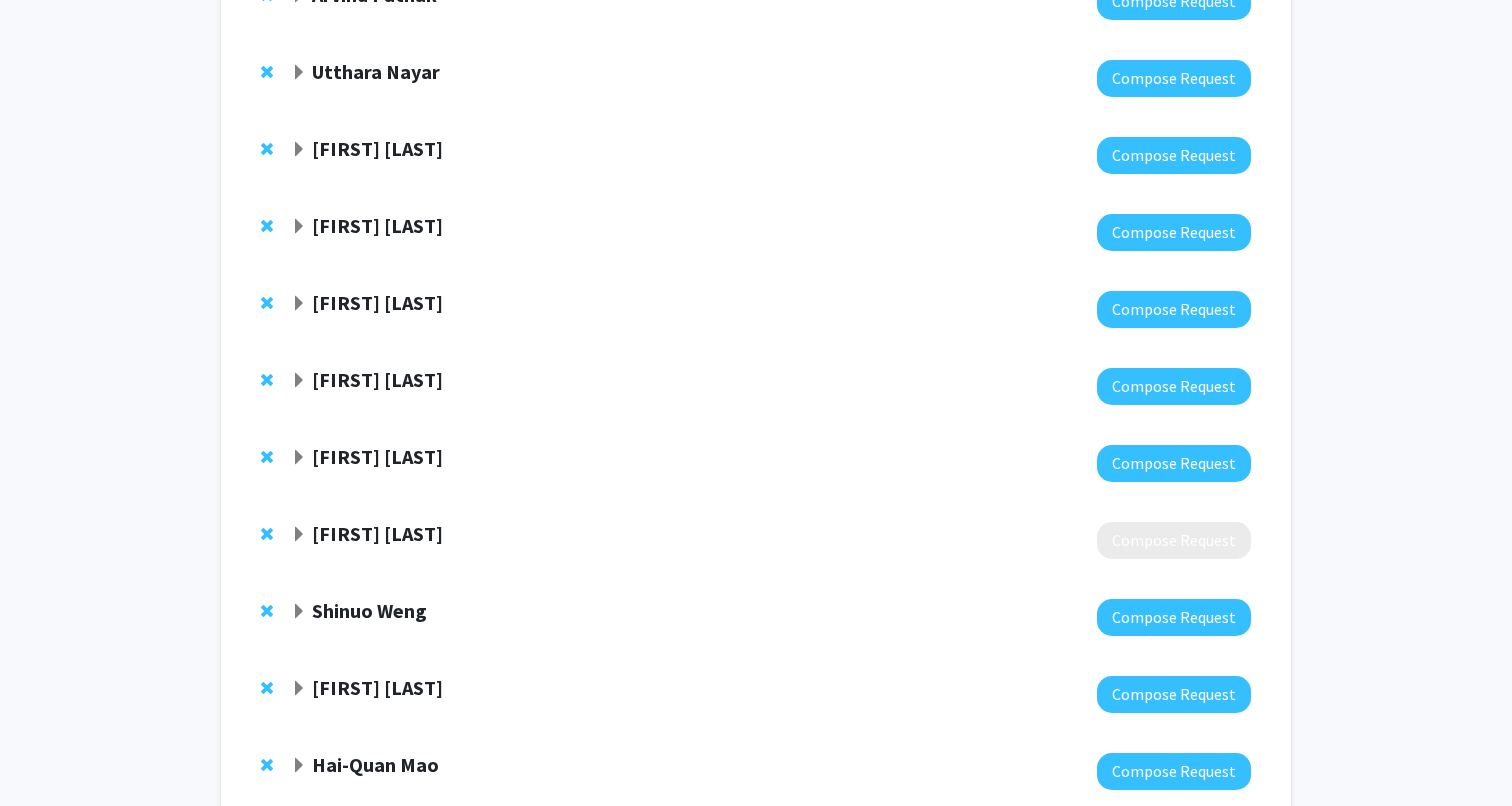 scroll, scrollTop: 0, scrollLeft: 0, axis: both 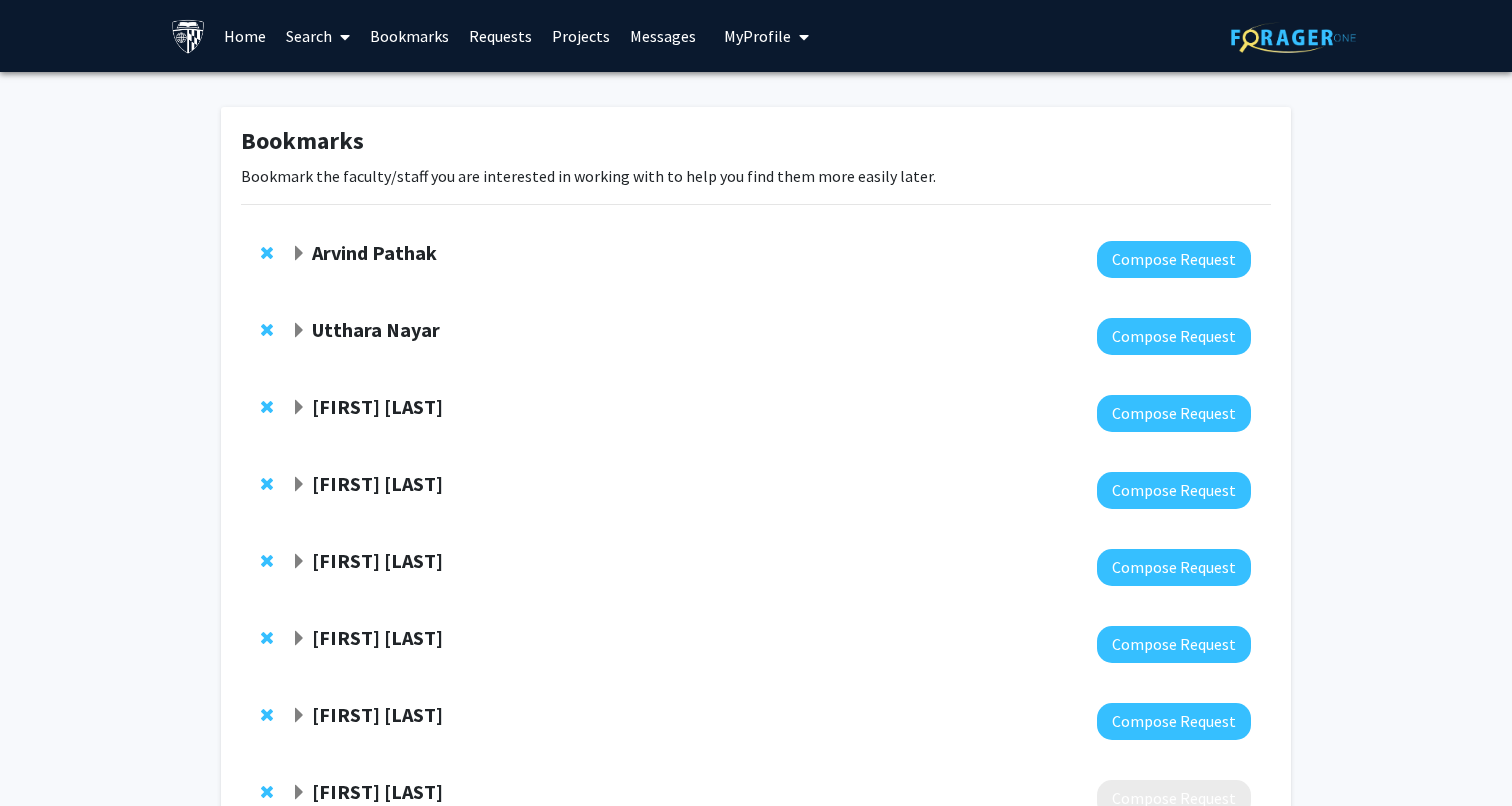 click on "Bookmarks" at bounding box center [409, 36] 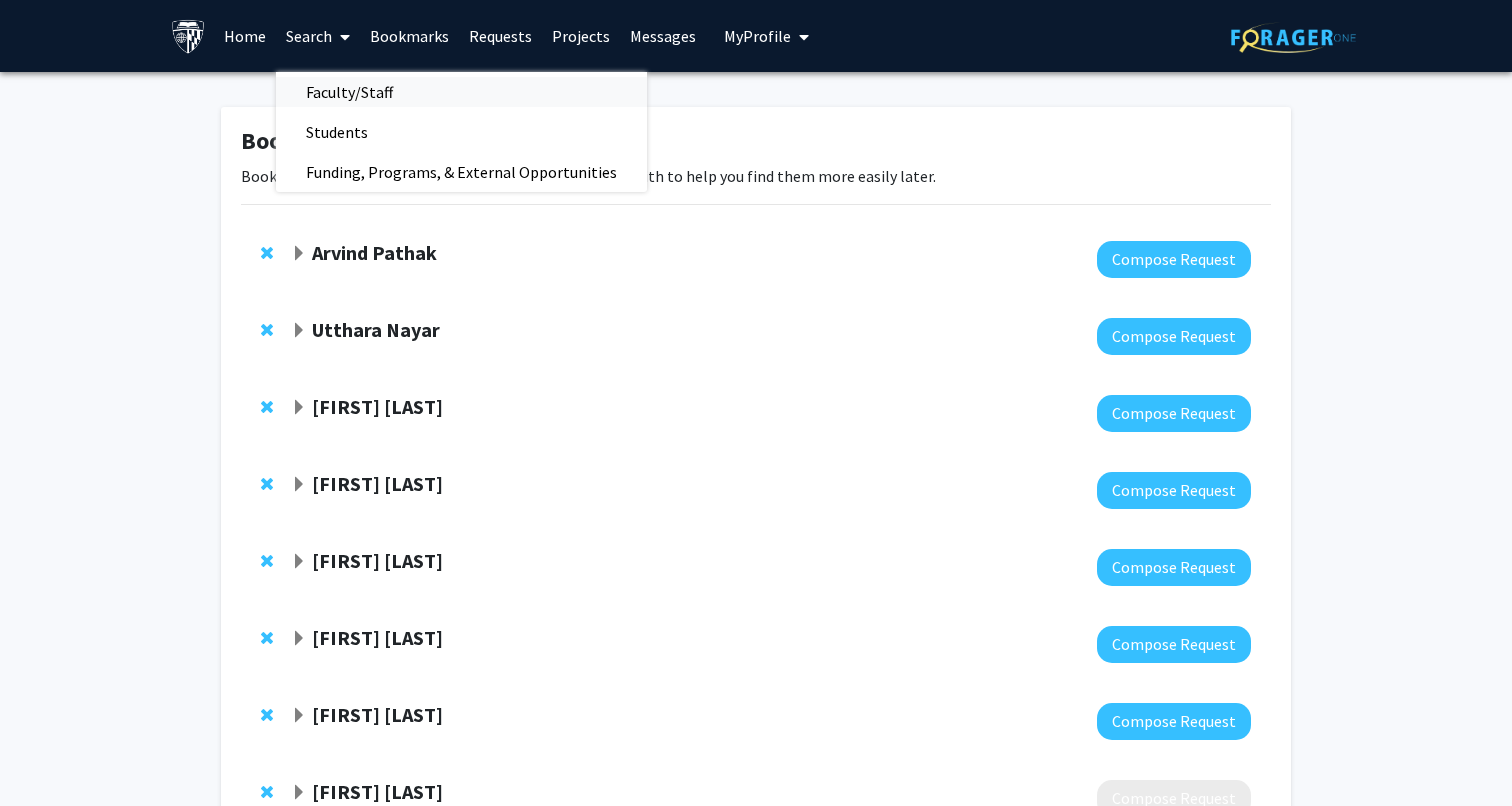 click on "Faculty/Staff" at bounding box center [349, 92] 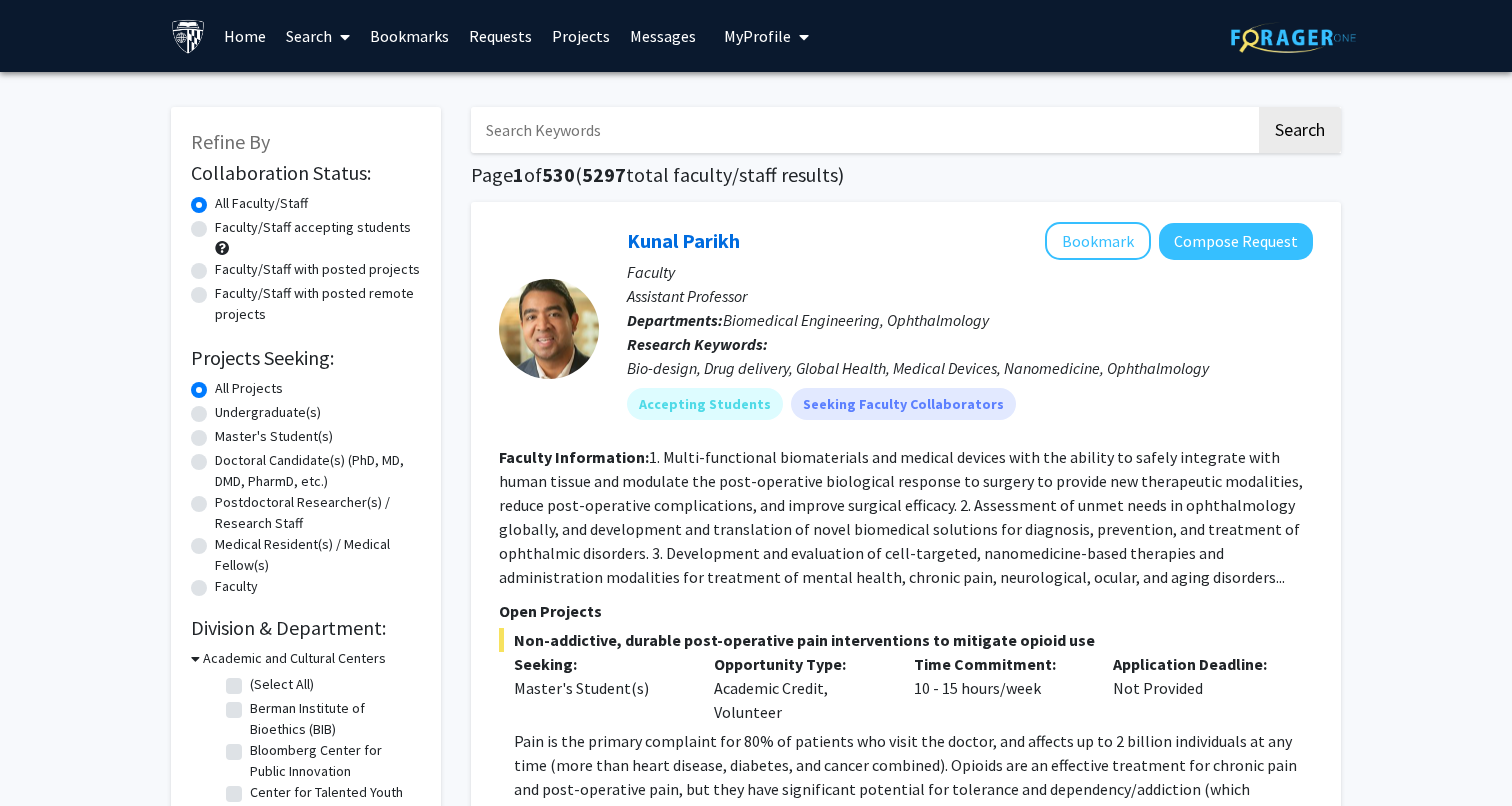 click at bounding box center (863, 130) 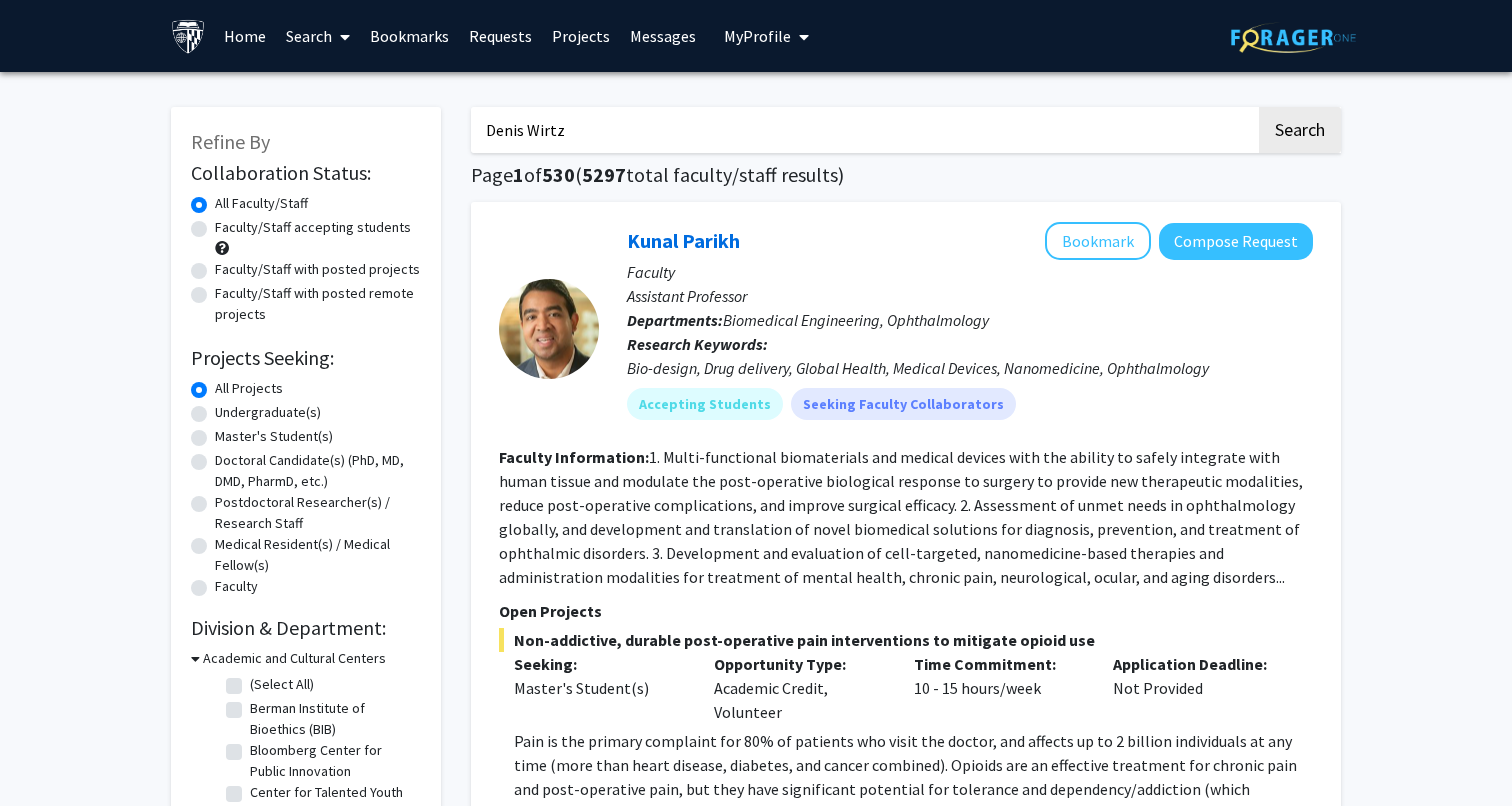 type on "Denis Wirtz" 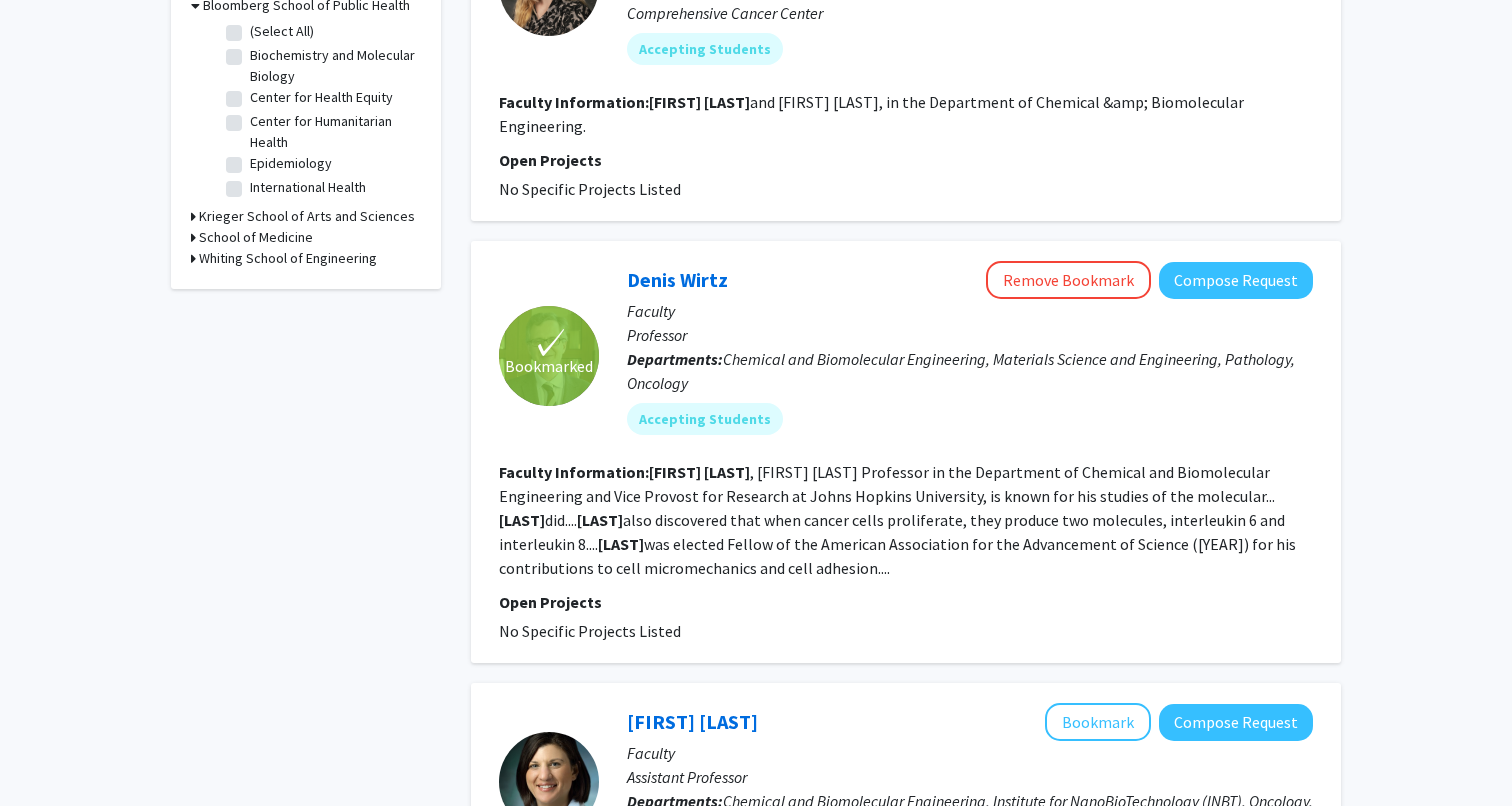 scroll, scrollTop: 745, scrollLeft: 0, axis: vertical 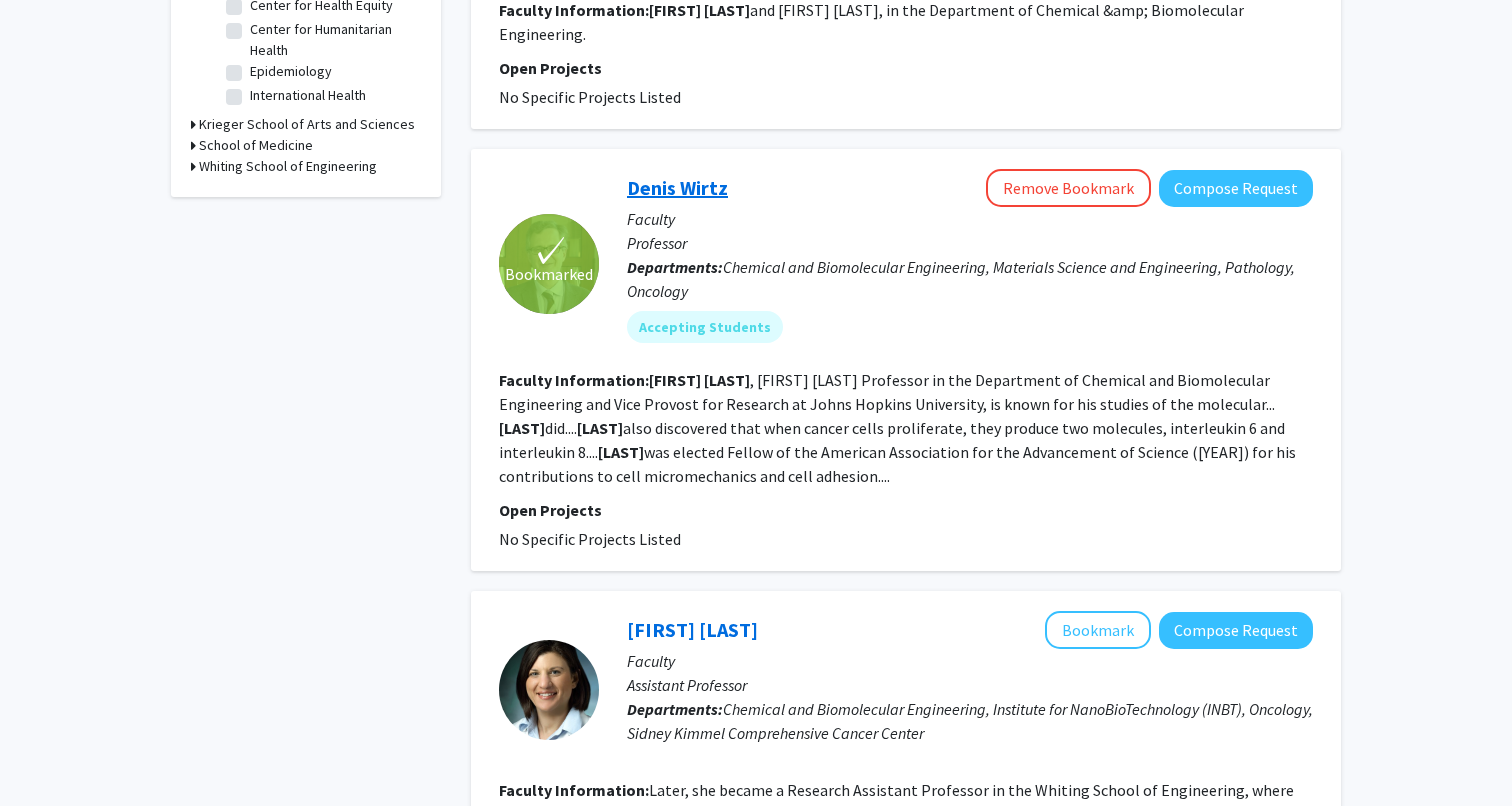 click on "Denis Wirtz" 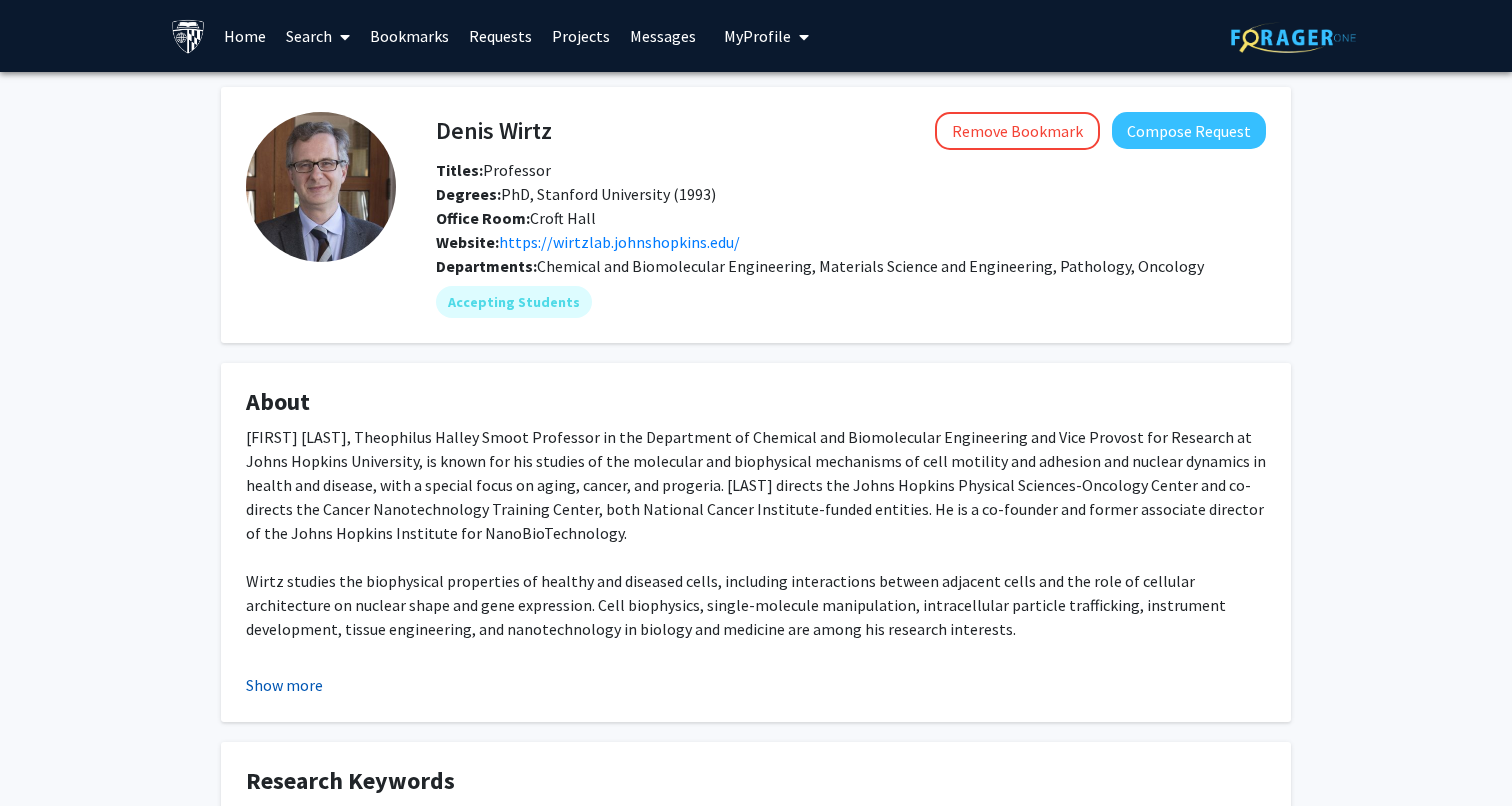 click on "Show more" 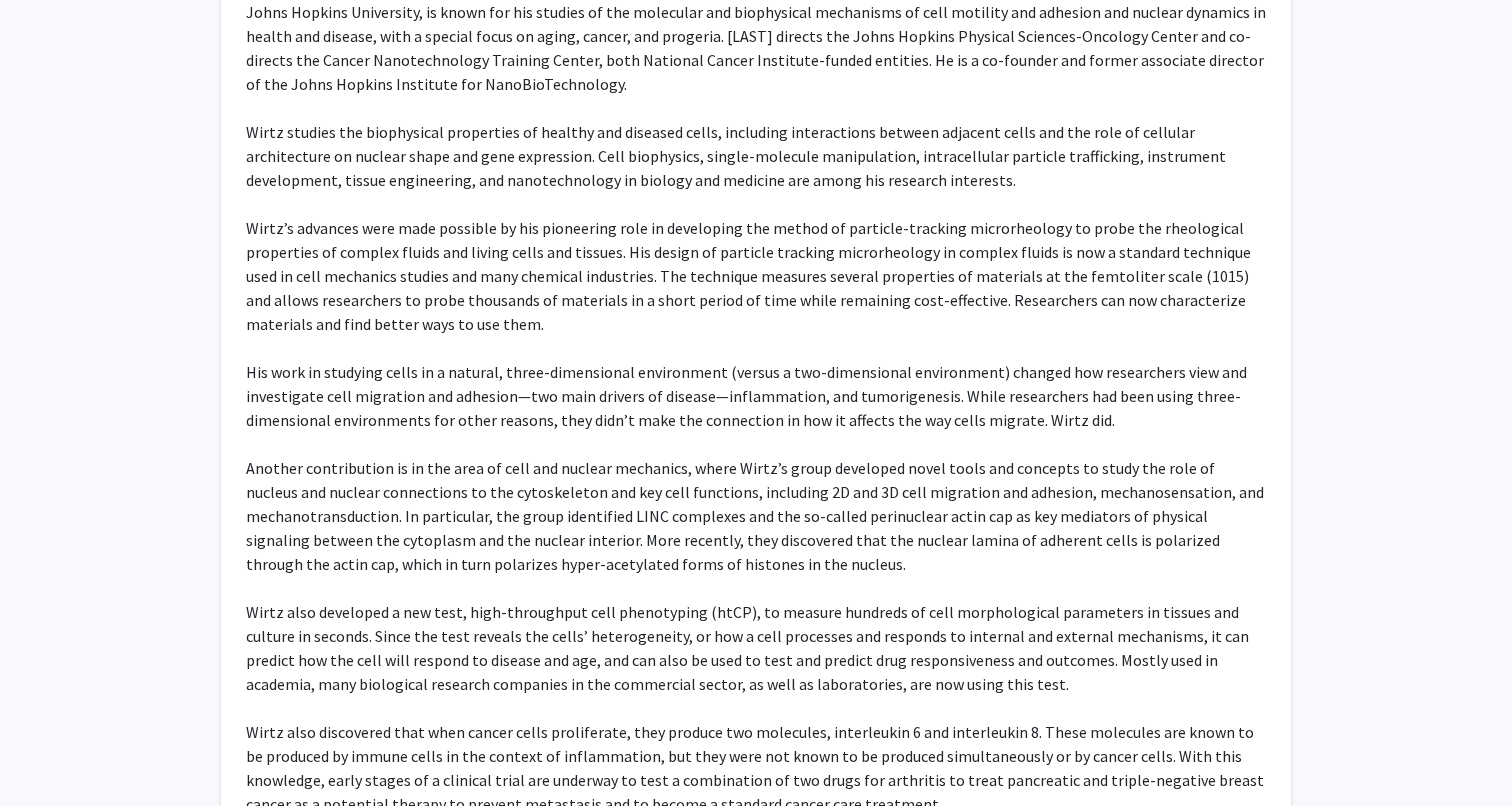 scroll, scrollTop: 0, scrollLeft: 0, axis: both 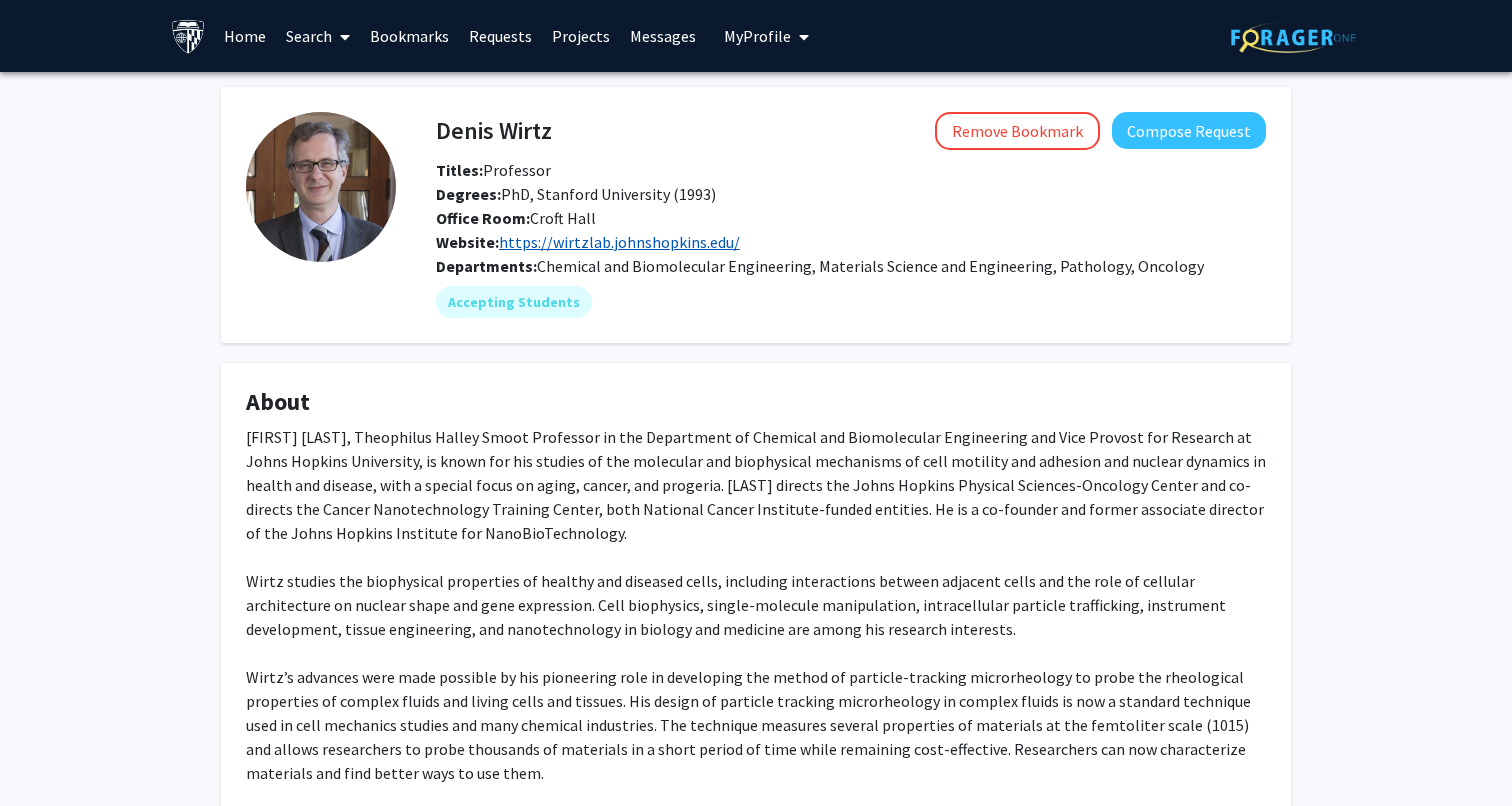 click on "https://wirtzlab.johnshopkins.edu/" 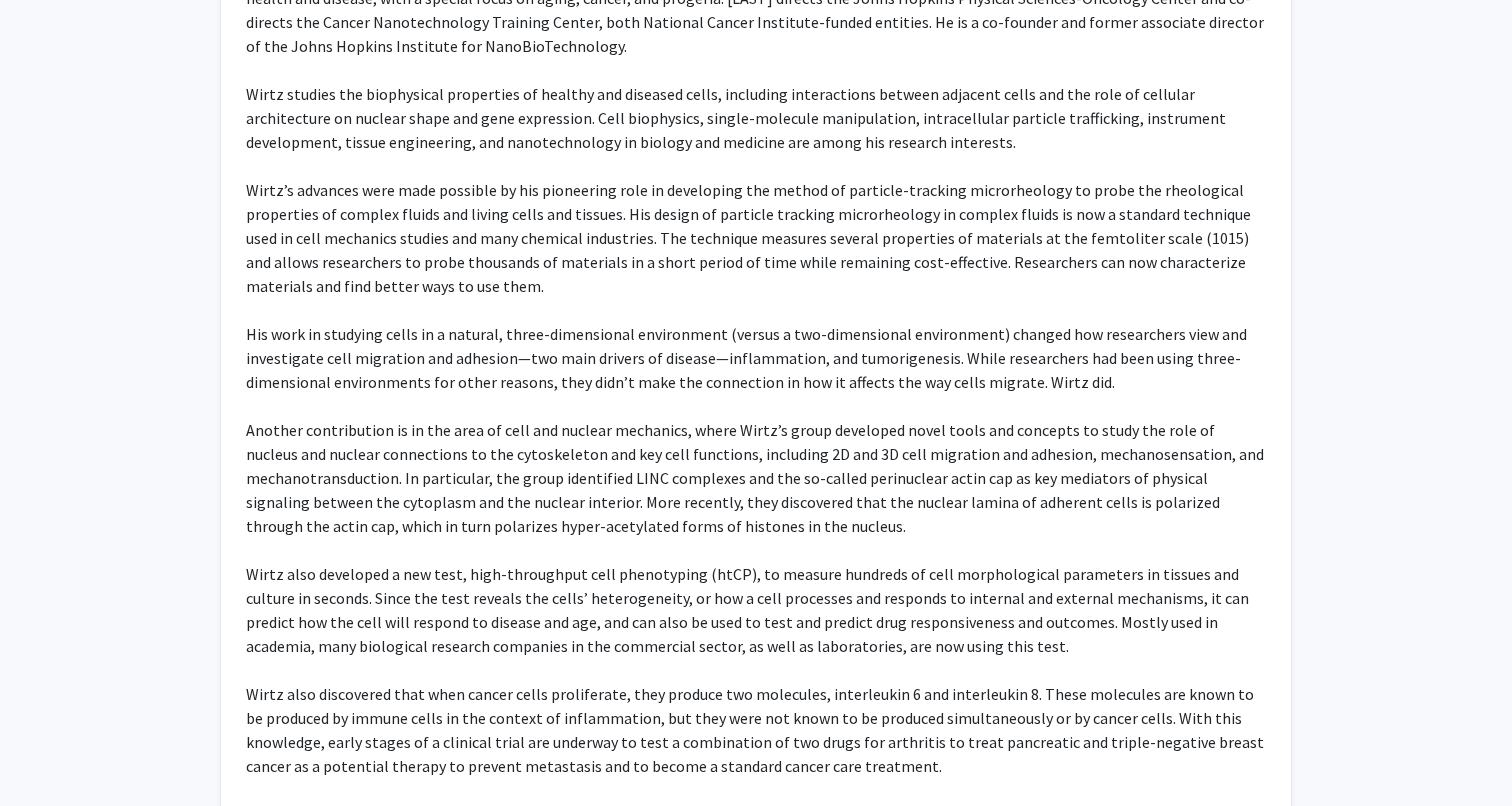 scroll, scrollTop: 221, scrollLeft: 0, axis: vertical 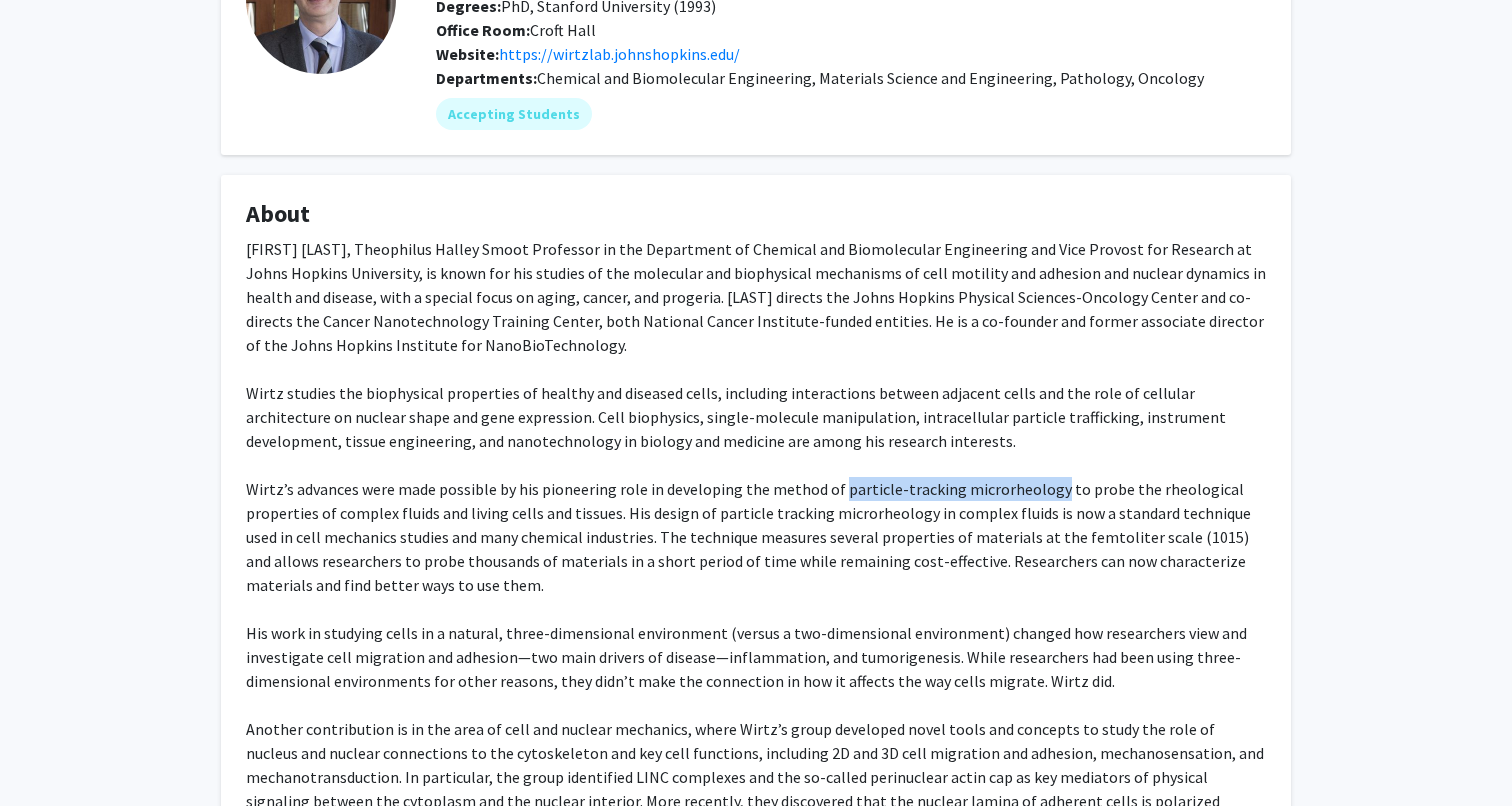 drag, startPoint x: 834, startPoint y: 491, endPoint x: 1042, endPoint y: 493, distance: 208.00961 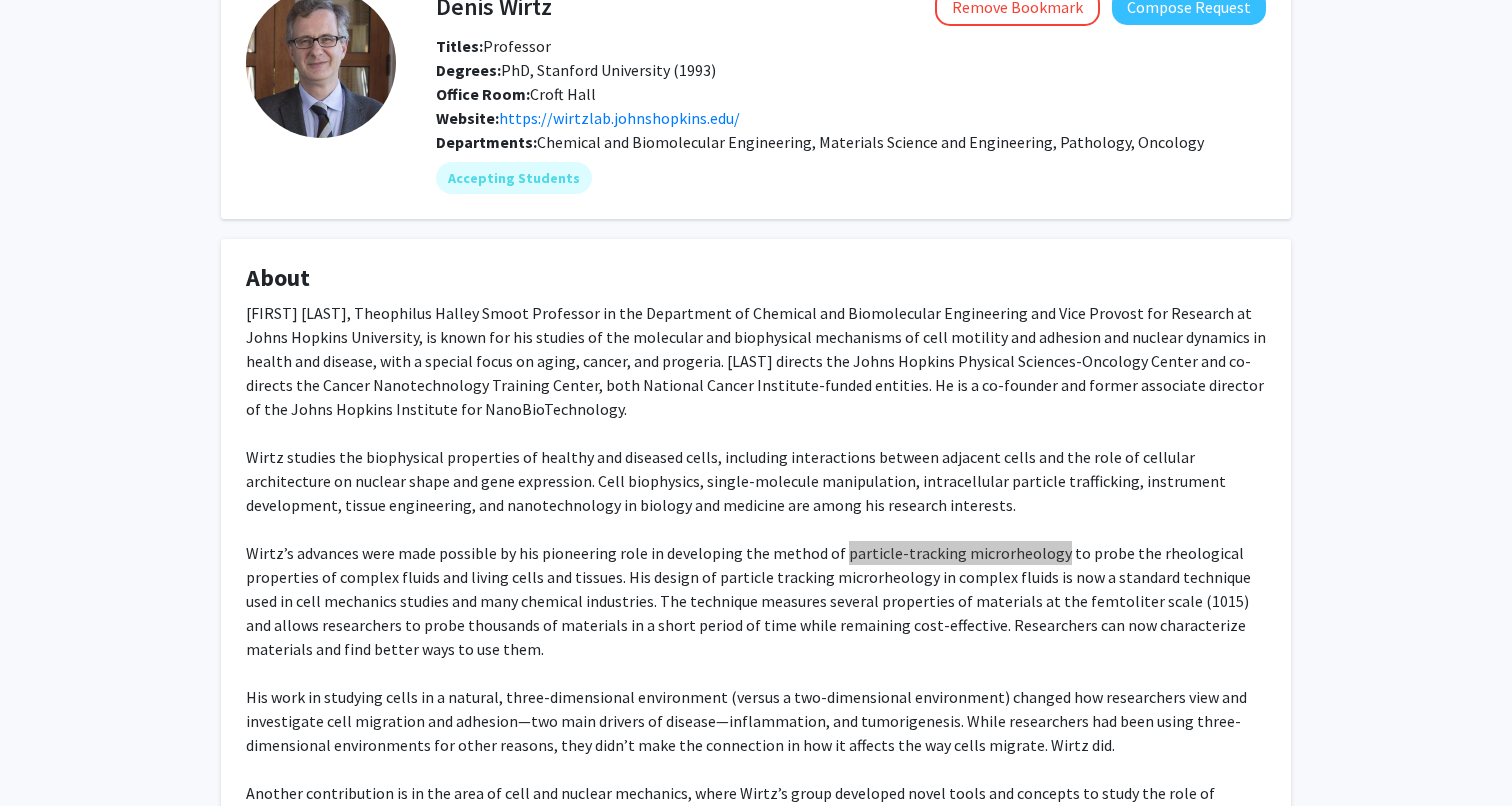 scroll, scrollTop: 0, scrollLeft: 0, axis: both 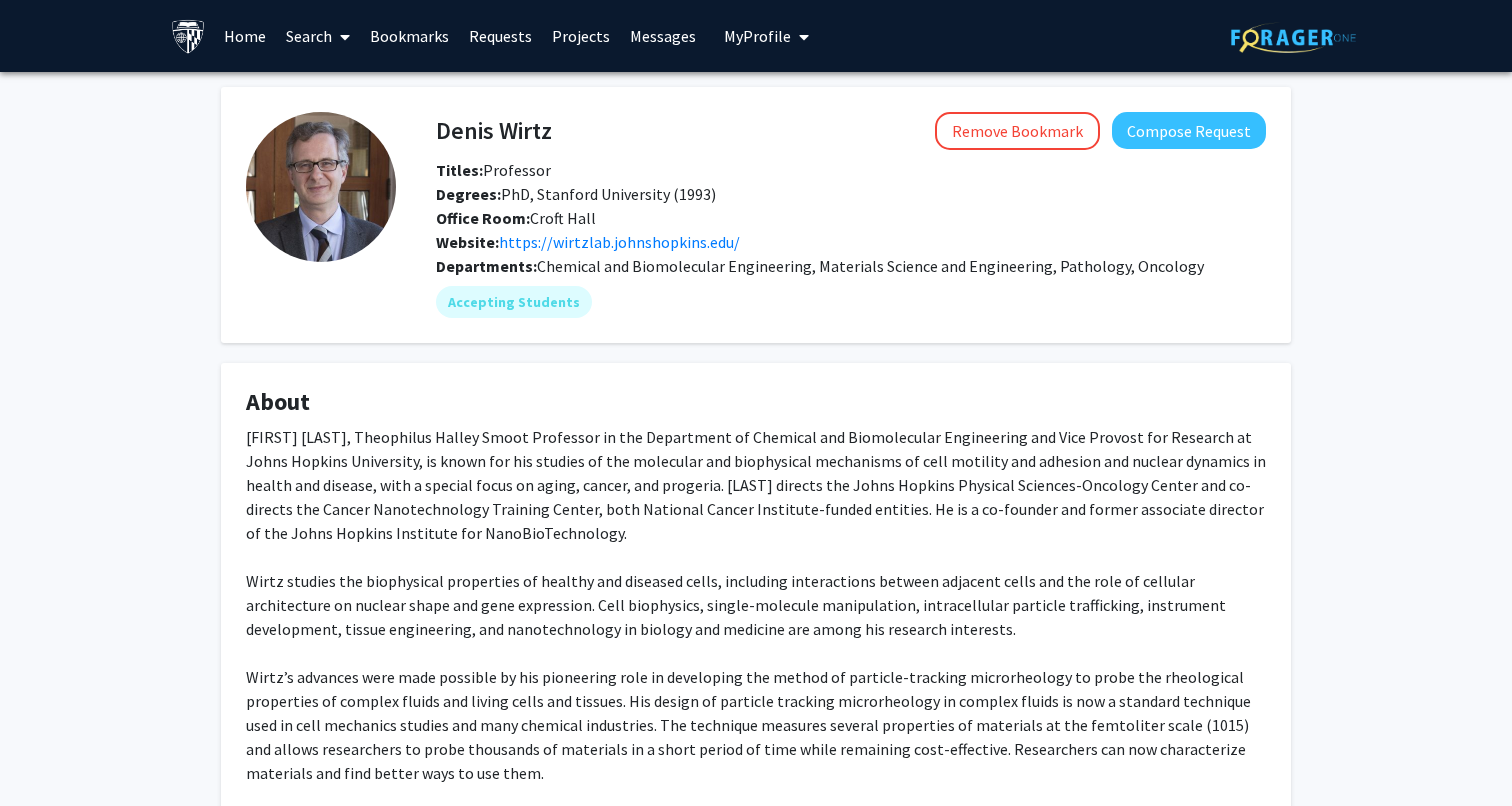 click on "[FIRST] [LAST], Theophilus Halley Smoot Professor in the Department of Chemical and Biomolecular Engineering and Vice Provost for Research at Johns Hopkins University, is known for his studies of the molecular and biophysical mechanisms of cell motility and adhesion and nuclear dynamics in health and disease, with a special focus on aging, cancer, and progeria. [LAST] directs the Johns Hopkins Physical Sciences-Oncology Center and co-directs the Cancer Nanotechnology Training Center, both National Cancer Institute-funded entities. He is a co-founder and former associate director of the Johns Hopkins Institute for NanoBioTechnology. [LAST] earned a bachelor’s degree from the Université Libre de Bruxelles in Belgium ([YEAR]) and master’s and doctoral degrees in chemical engineering from Stanford University ([YEAR]). He did postdoctoral research at the Ecole Supérieure de Physique et Chimie Industrielles (ESPCI) in Paris, France." 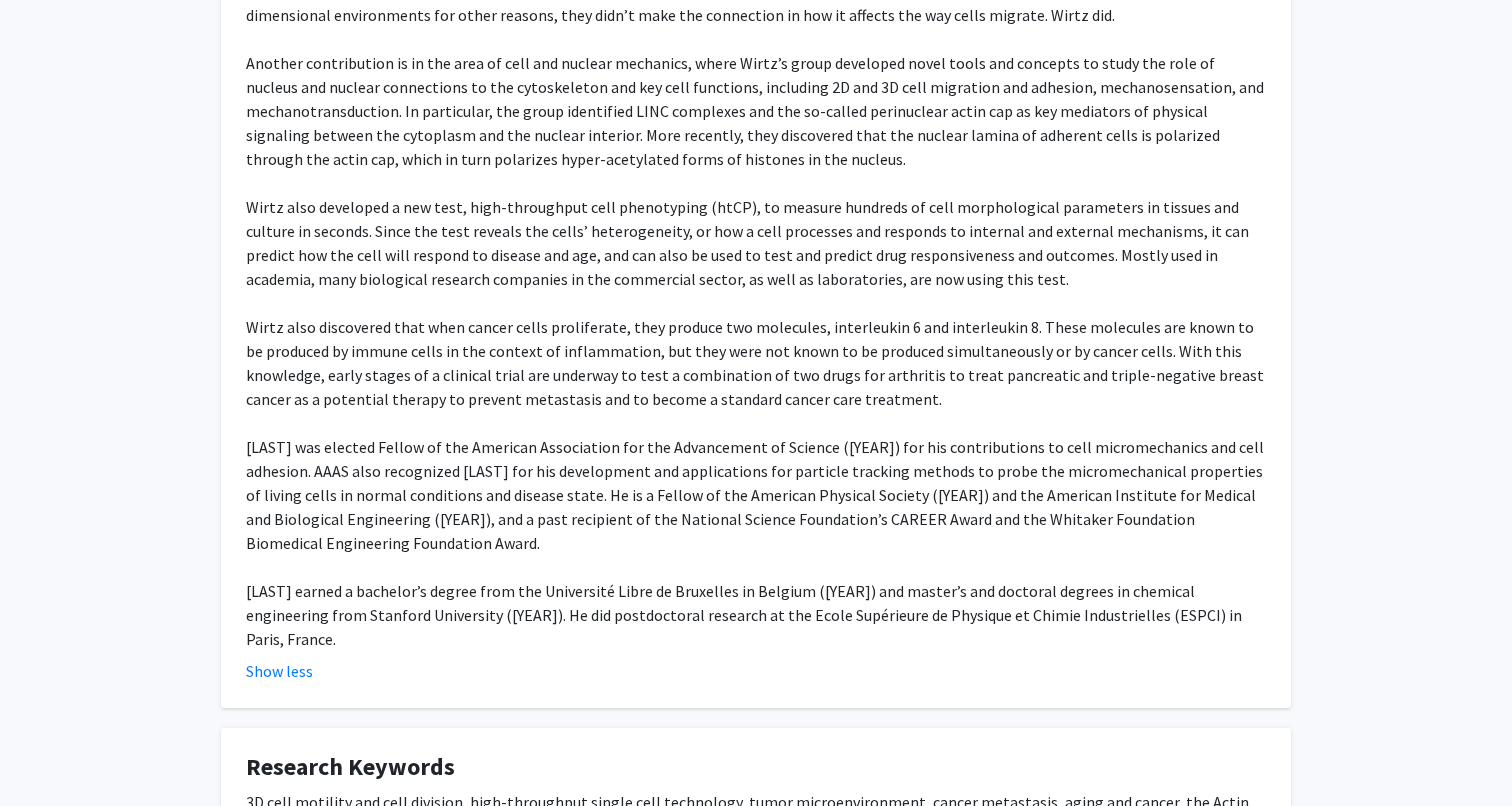 scroll, scrollTop: 857, scrollLeft: 0, axis: vertical 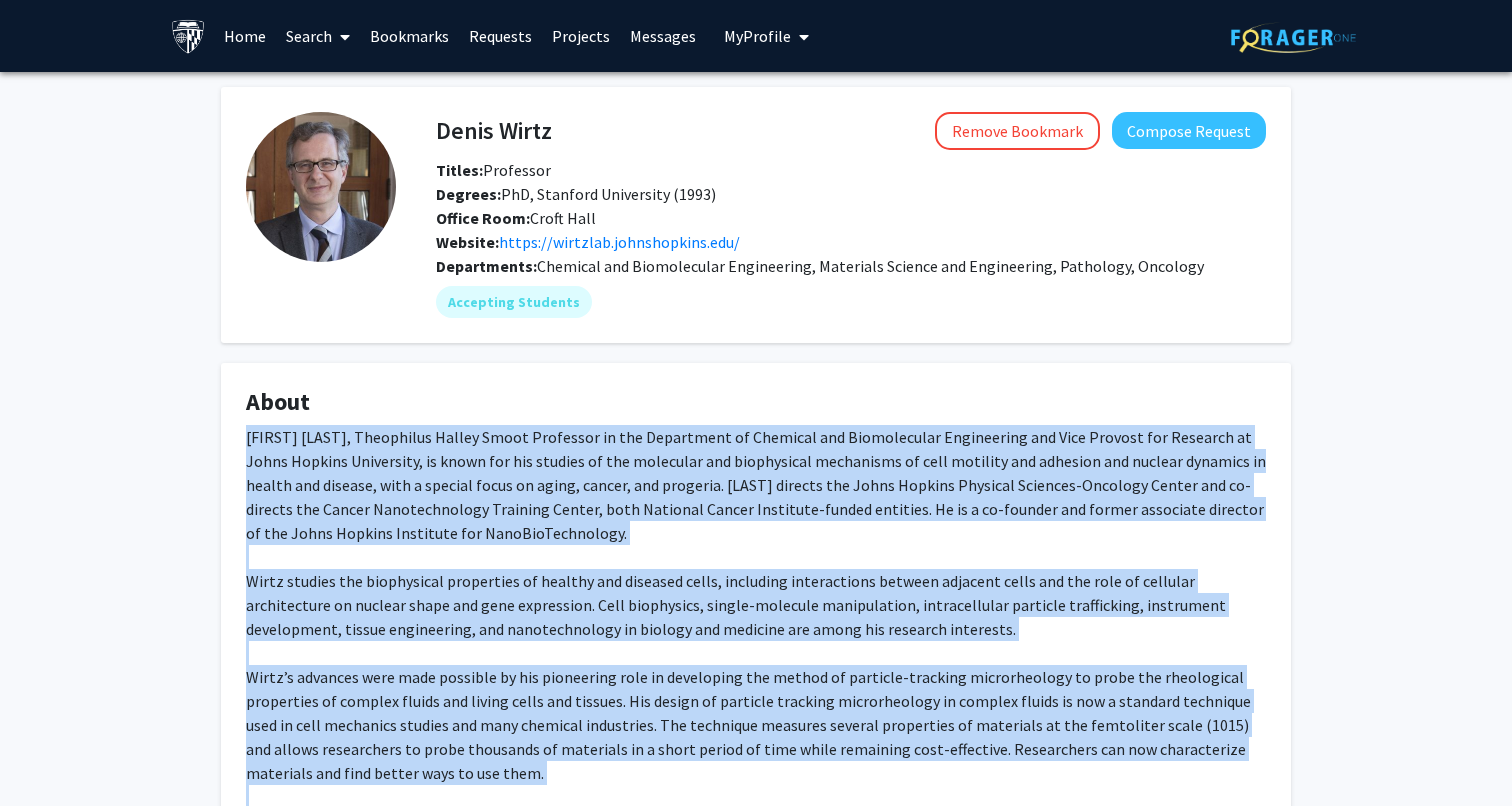 drag, startPoint x: 1205, startPoint y: 620, endPoint x: 210, endPoint y: 438, distance: 1011.5083 